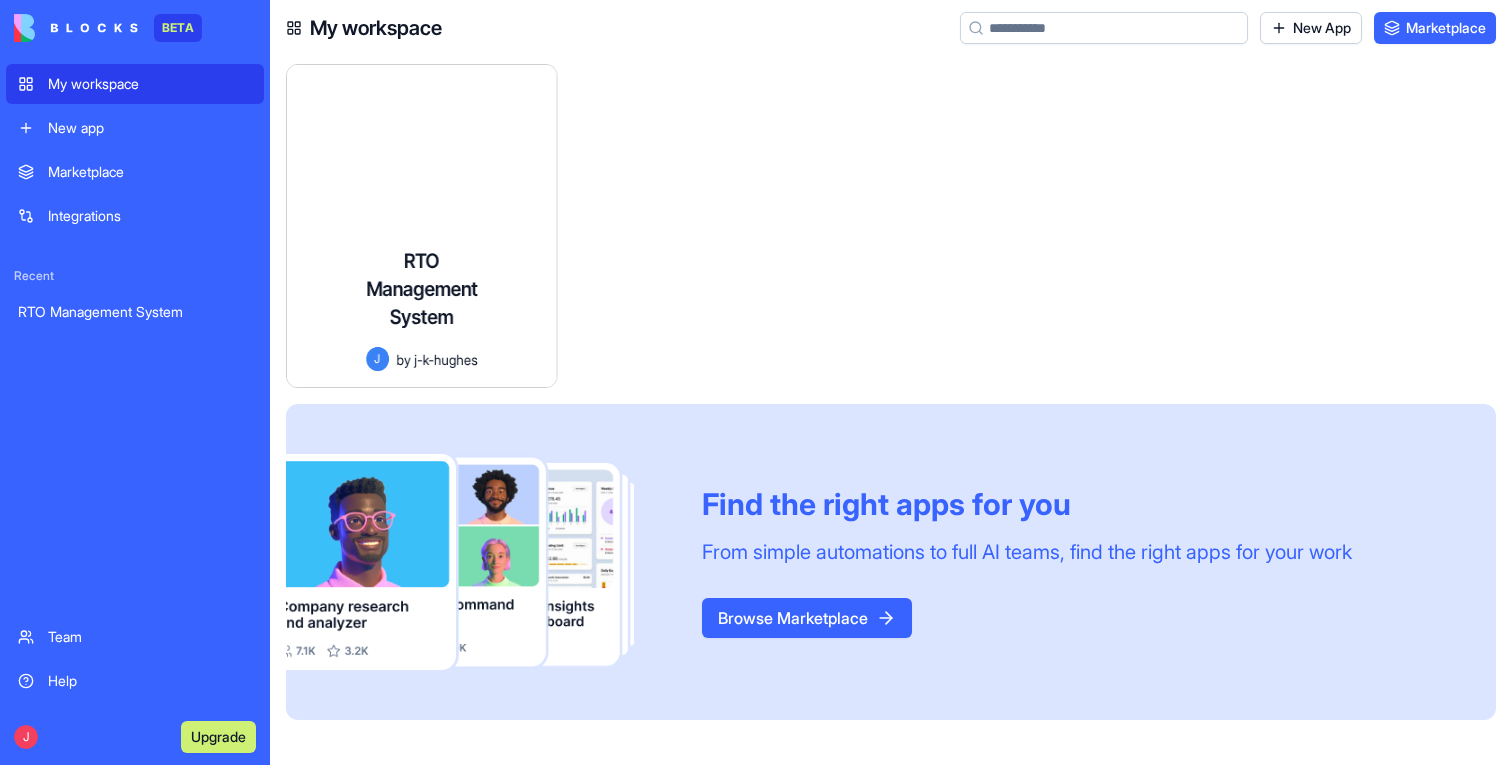 scroll, scrollTop: 0, scrollLeft: 0, axis: both 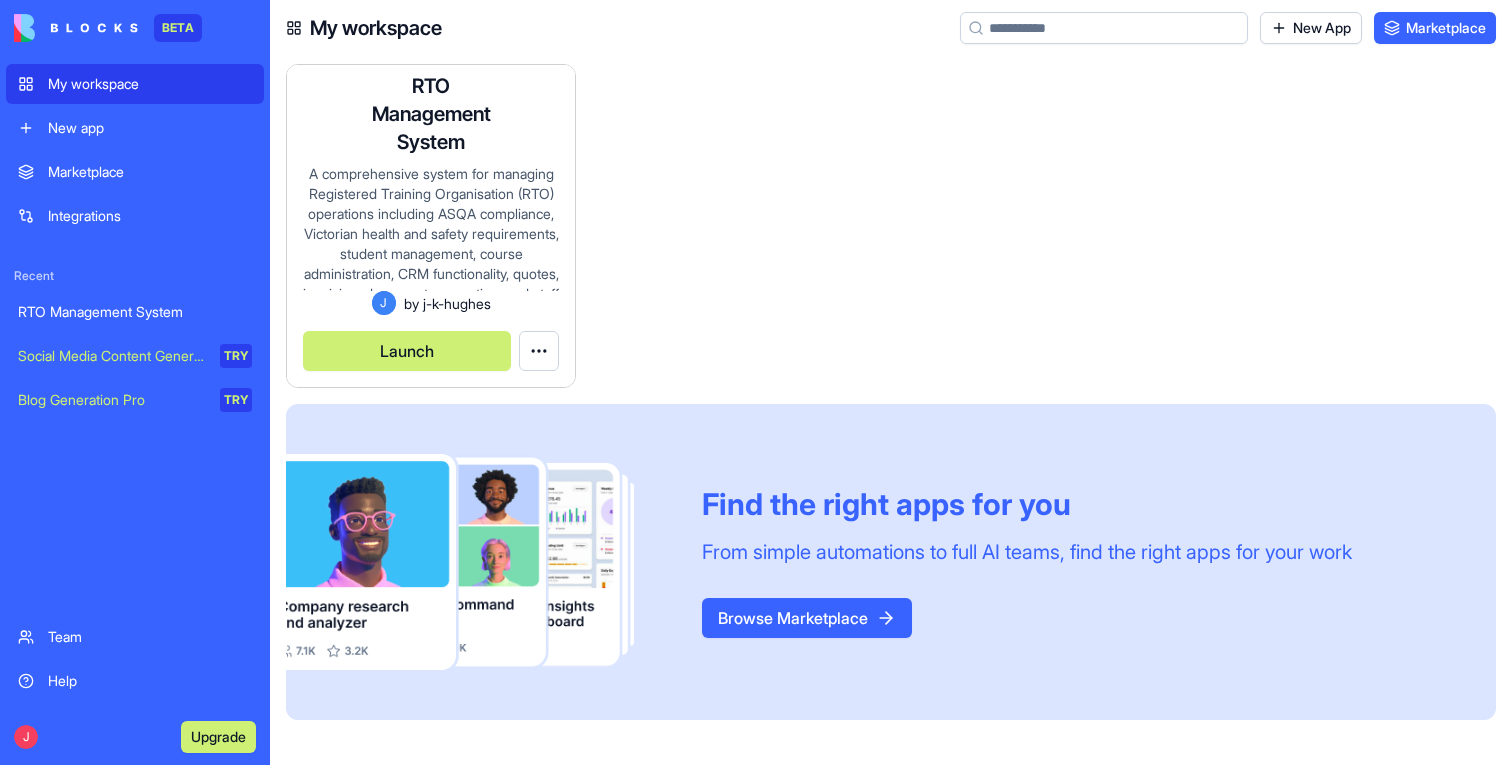 click on "Launch" at bounding box center [407, 351] 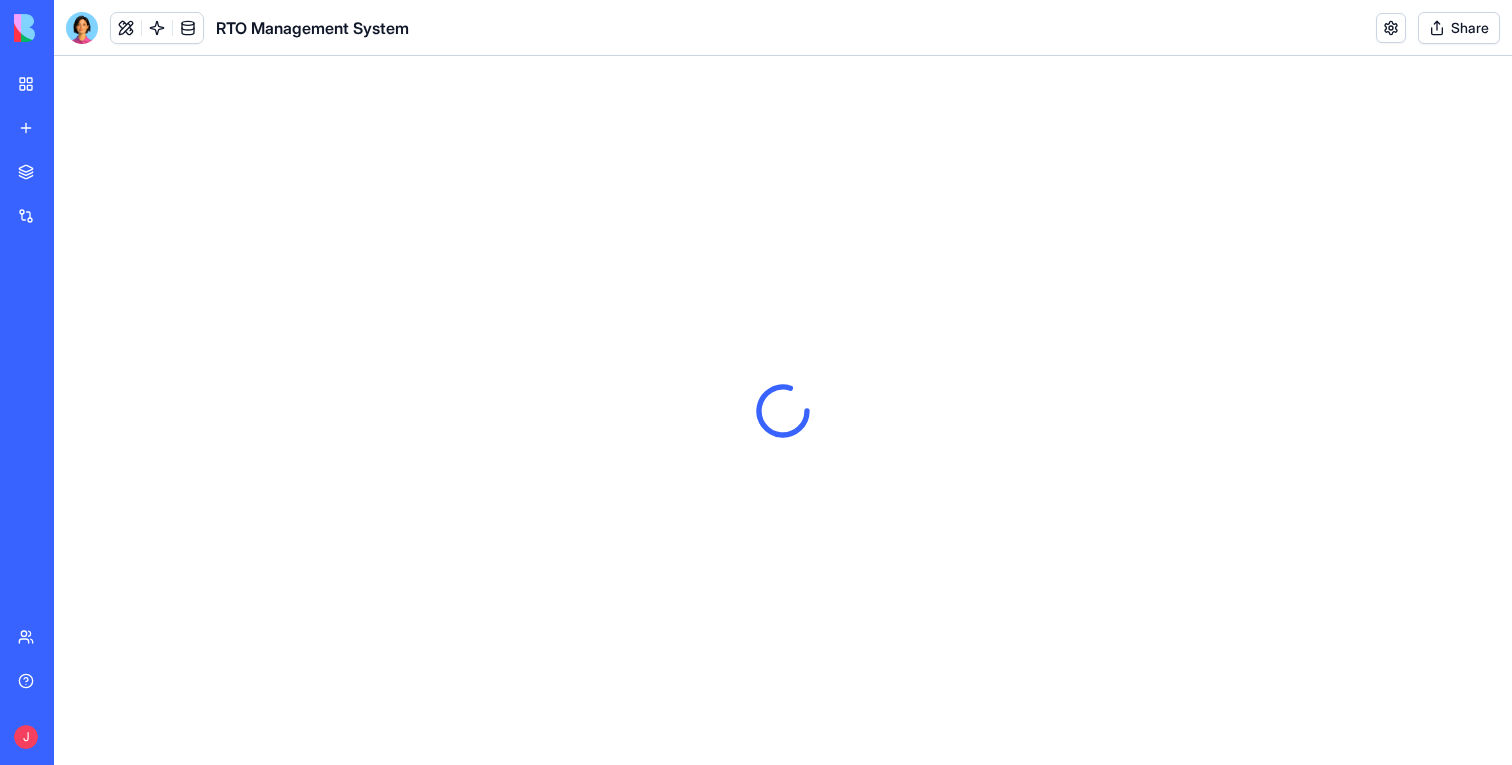 scroll, scrollTop: 0, scrollLeft: 0, axis: both 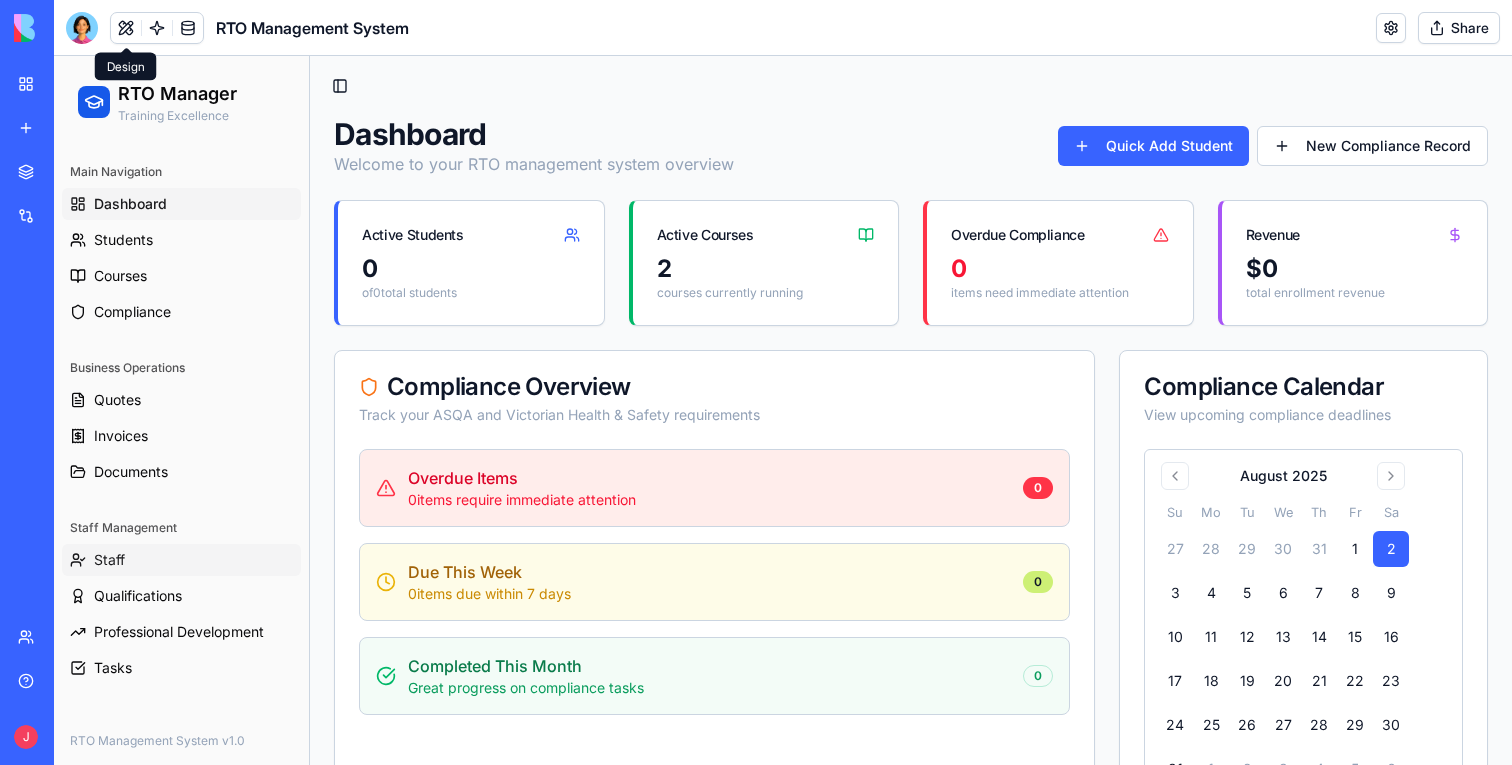 click on "Staff" at bounding box center [109, 560] 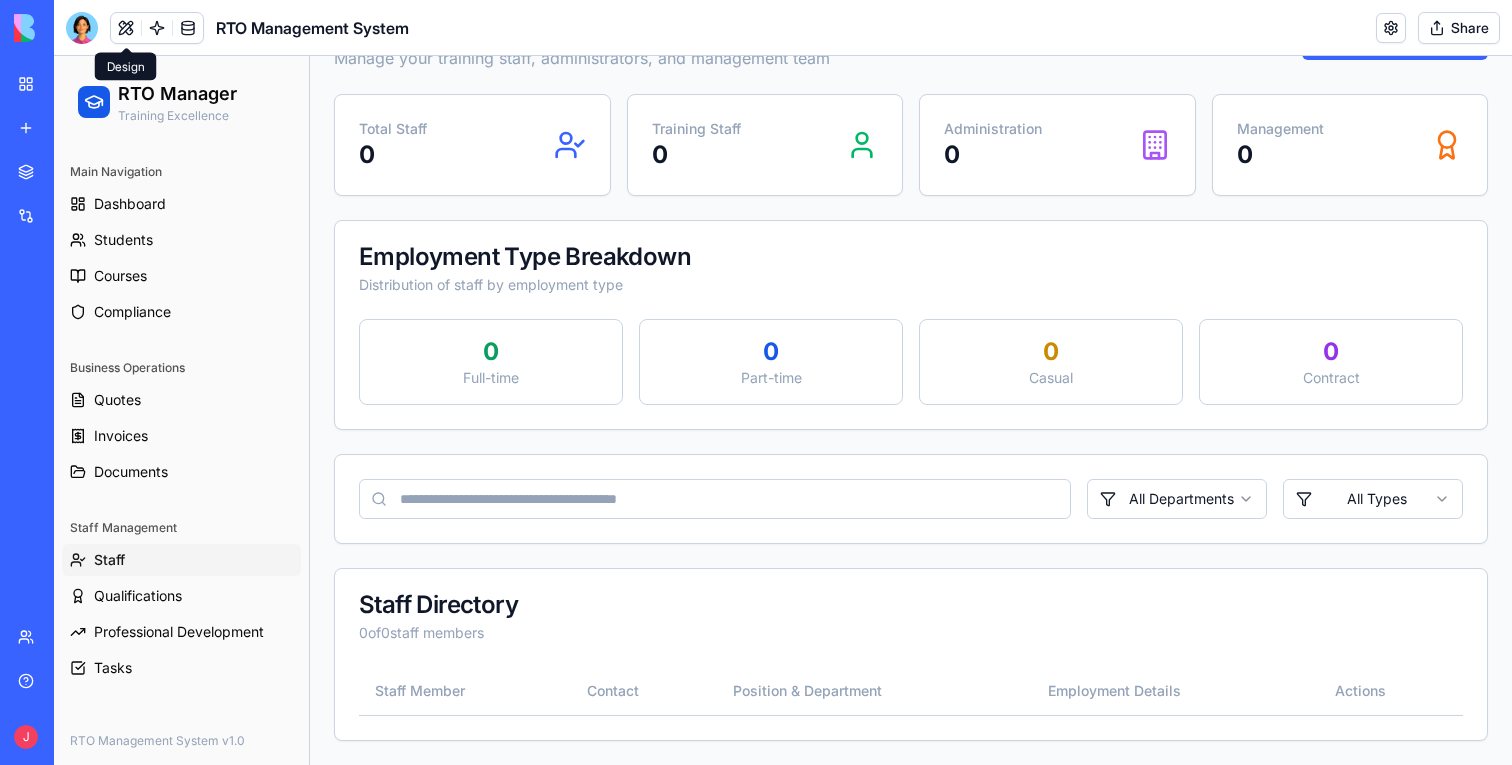 scroll, scrollTop: 0, scrollLeft: 0, axis: both 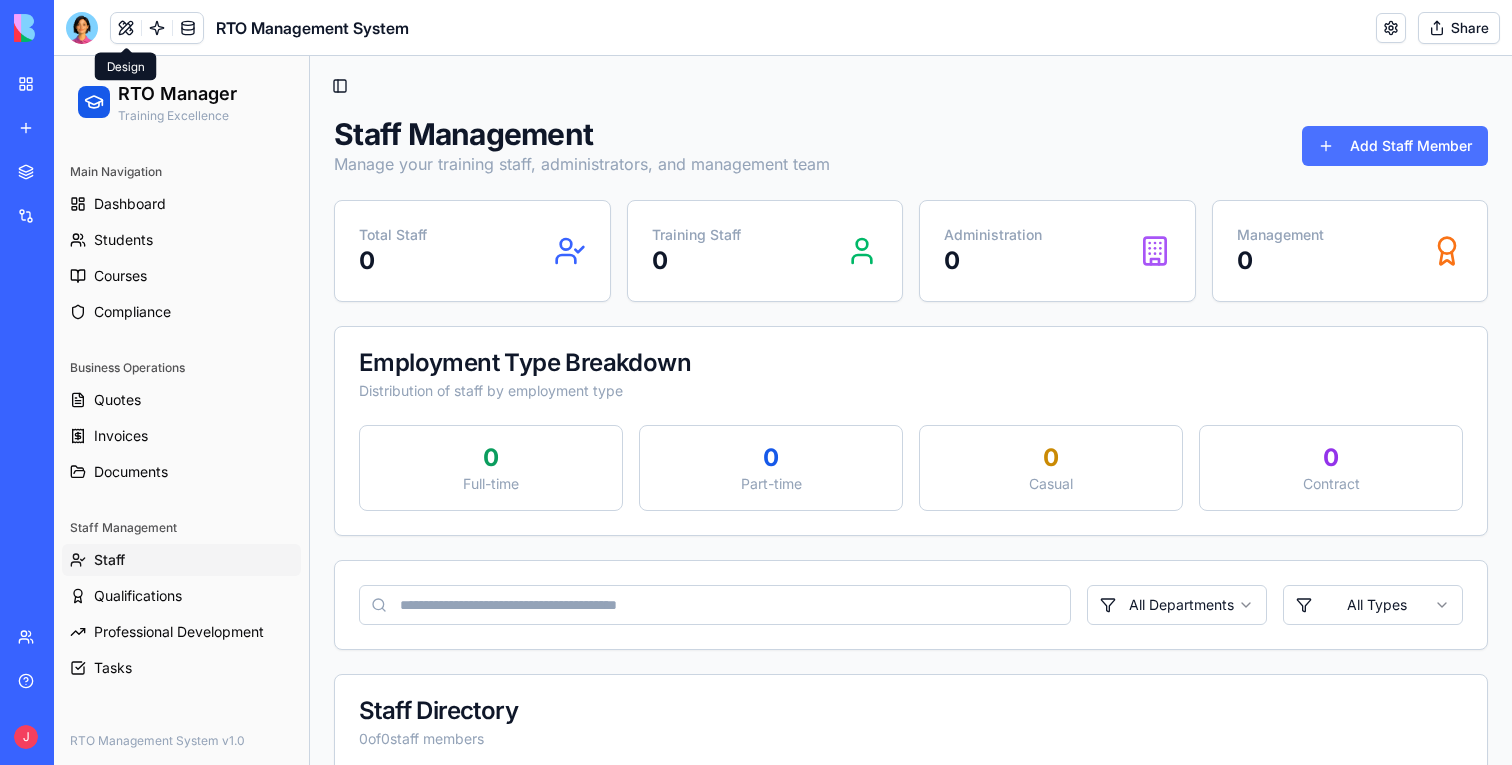click on "Add Staff Member" at bounding box center (1395, 146) 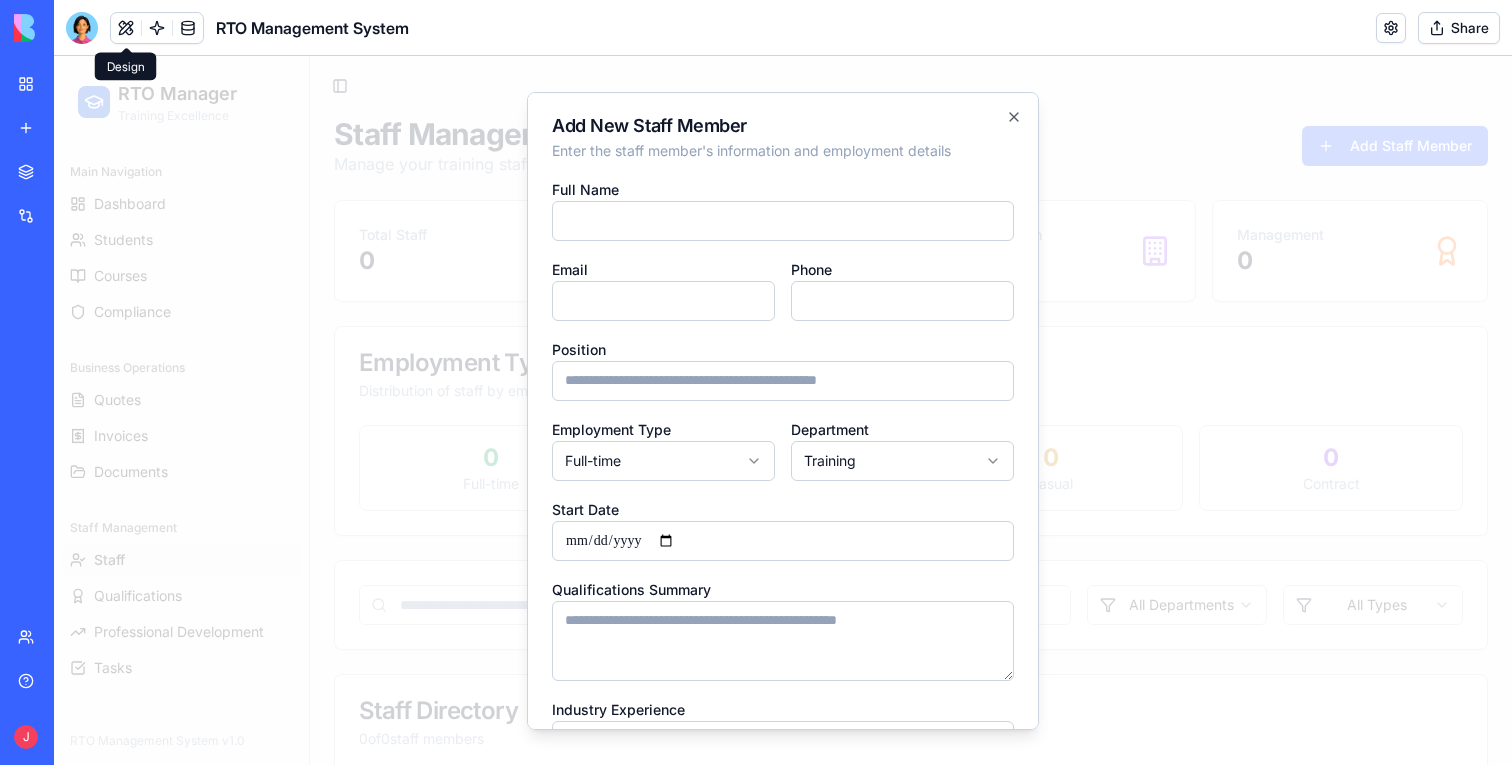 click on "Full Name" at bounding box center (783, 220) 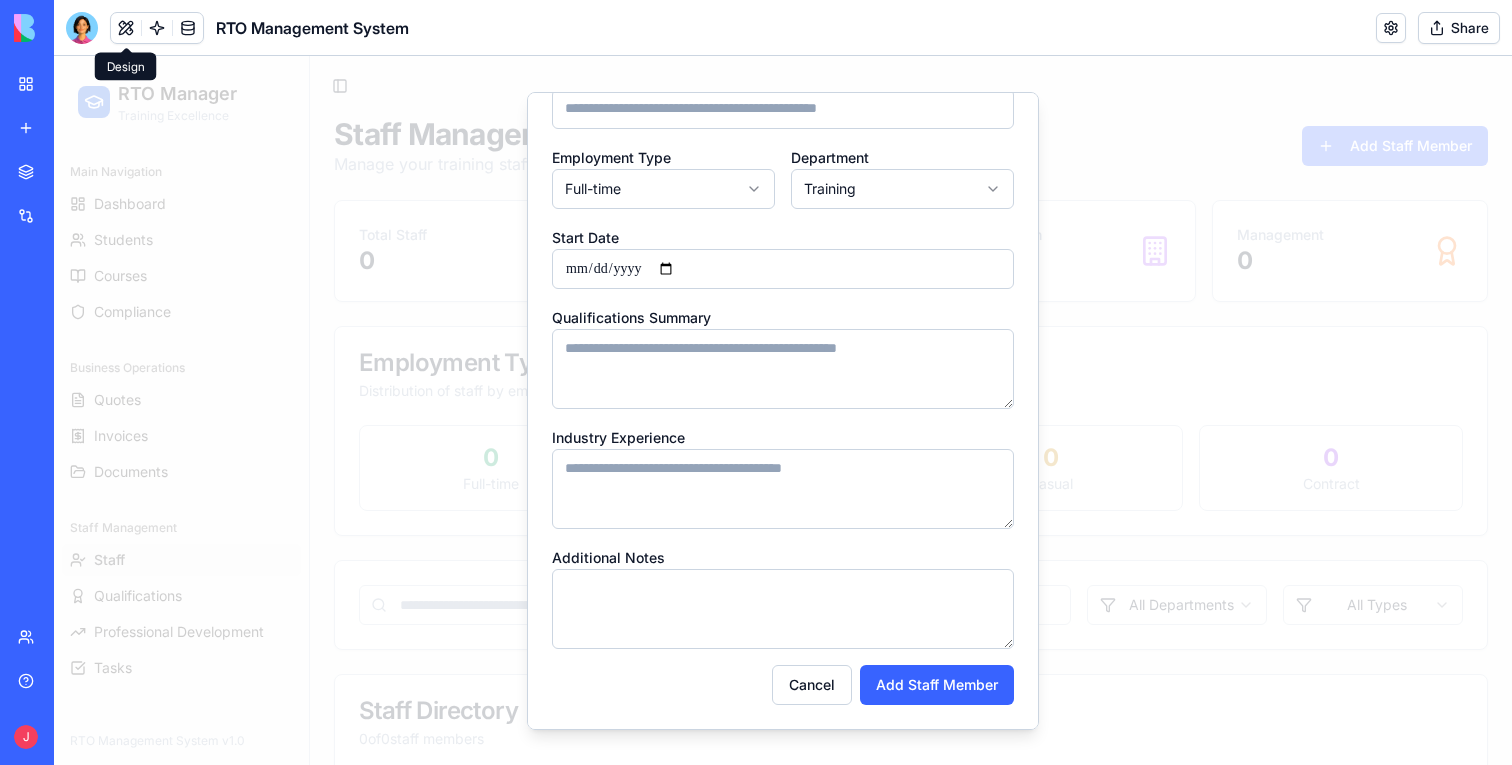 scroll, scrollTop: 0, scrollLeft: 0, axis: both 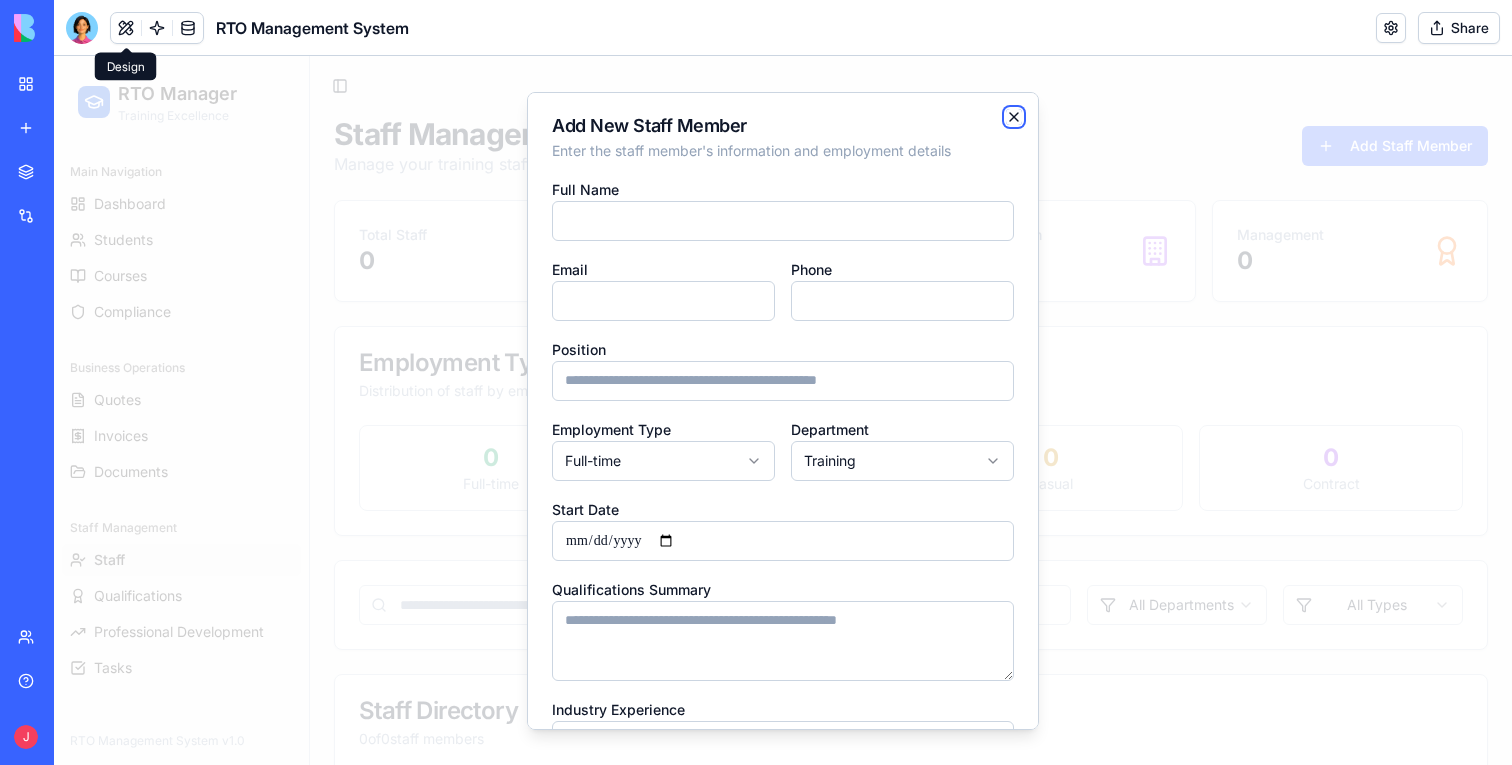 click 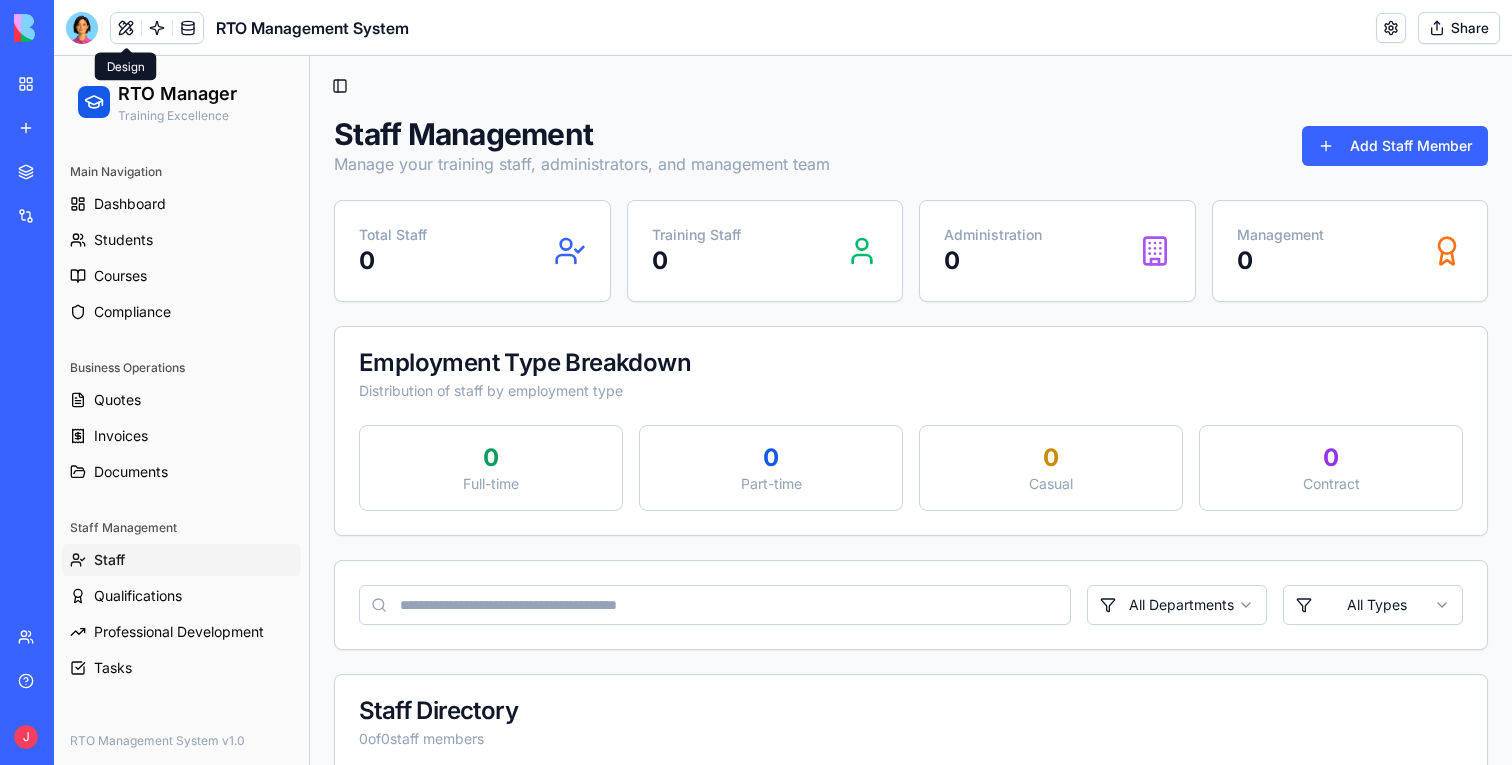 scroll, scrollTop: 106, scrollLeft: 0, axis: vertical 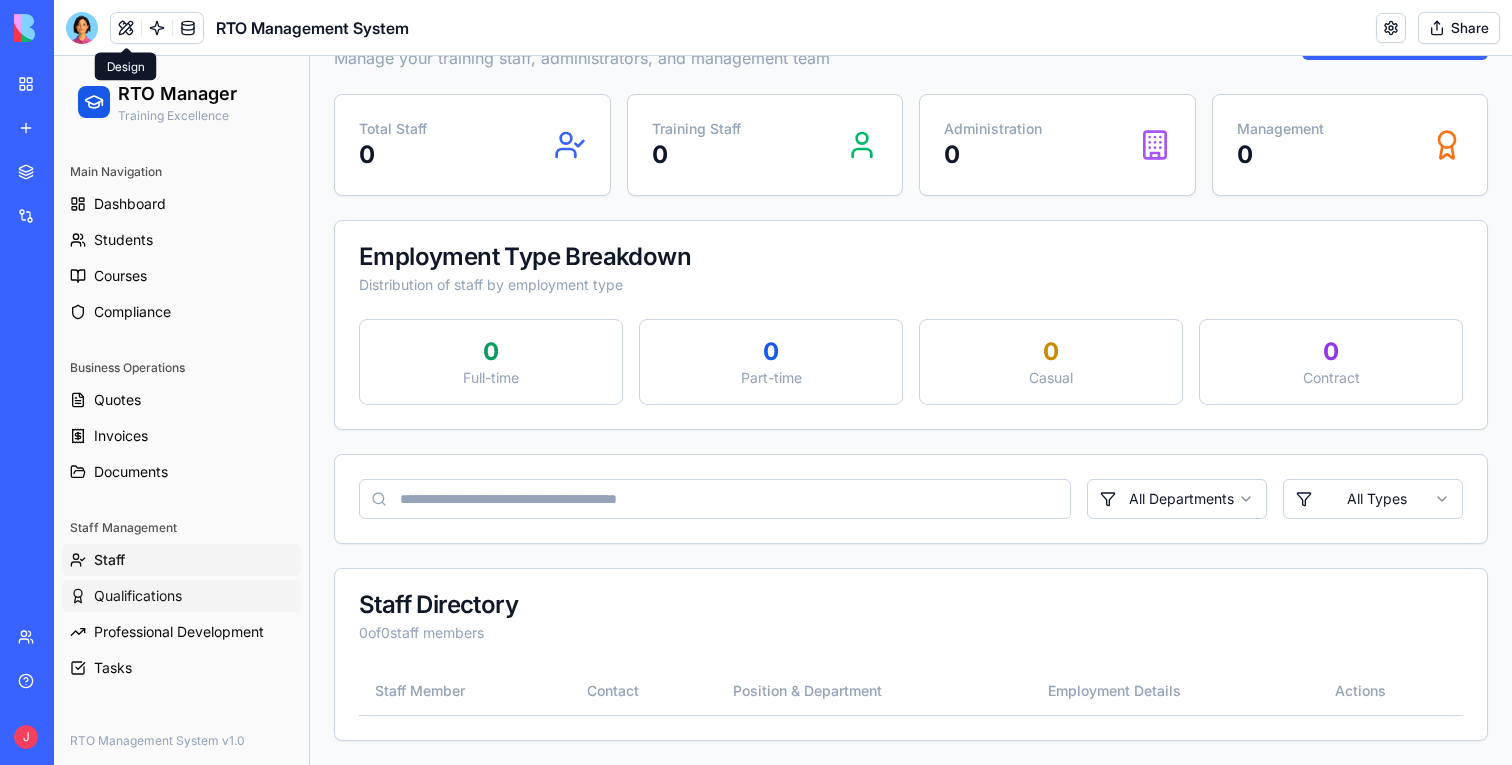 click on "Qualifications" at bounding box center [138, 596] 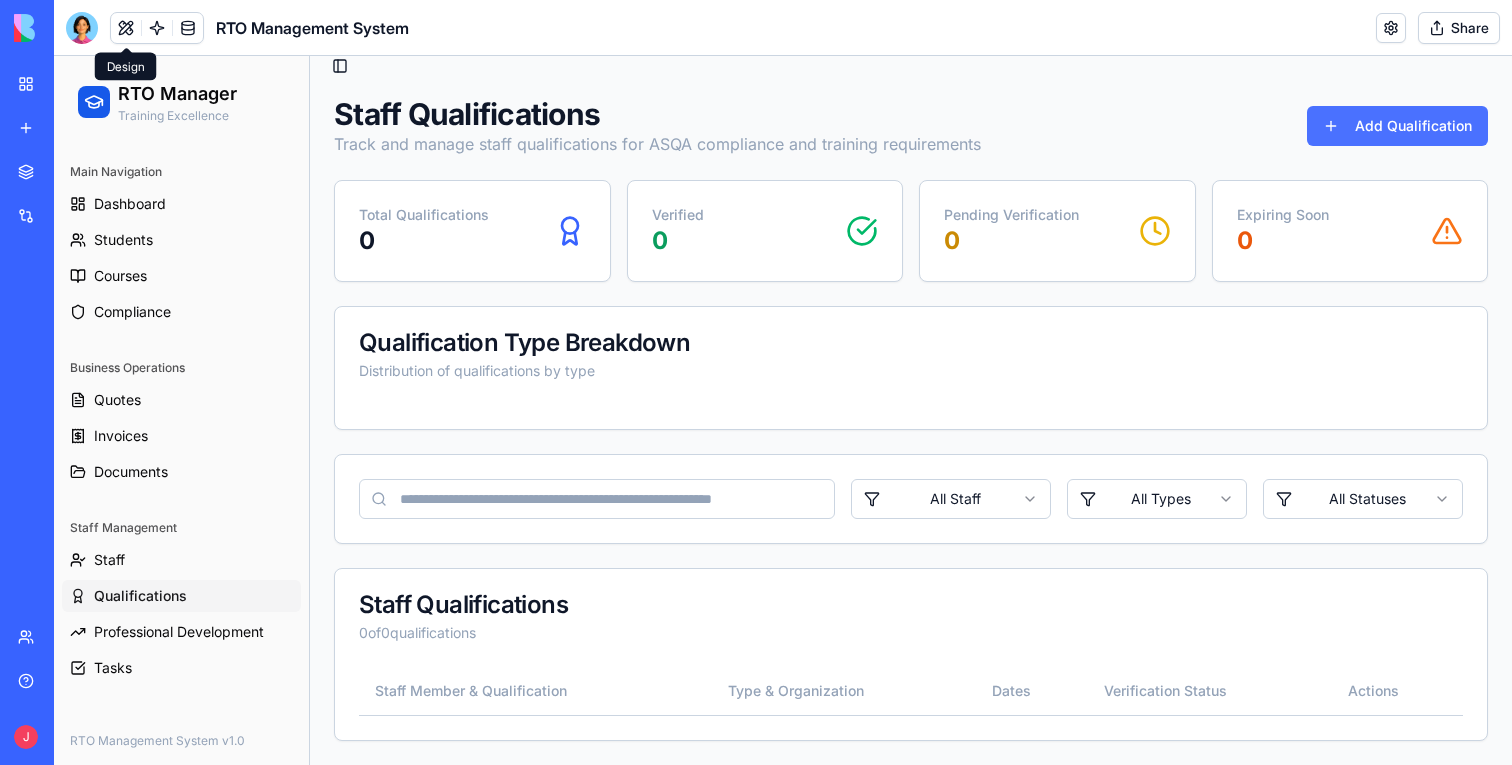 click on "Add Qualification" at bounding box center [1397, 126] 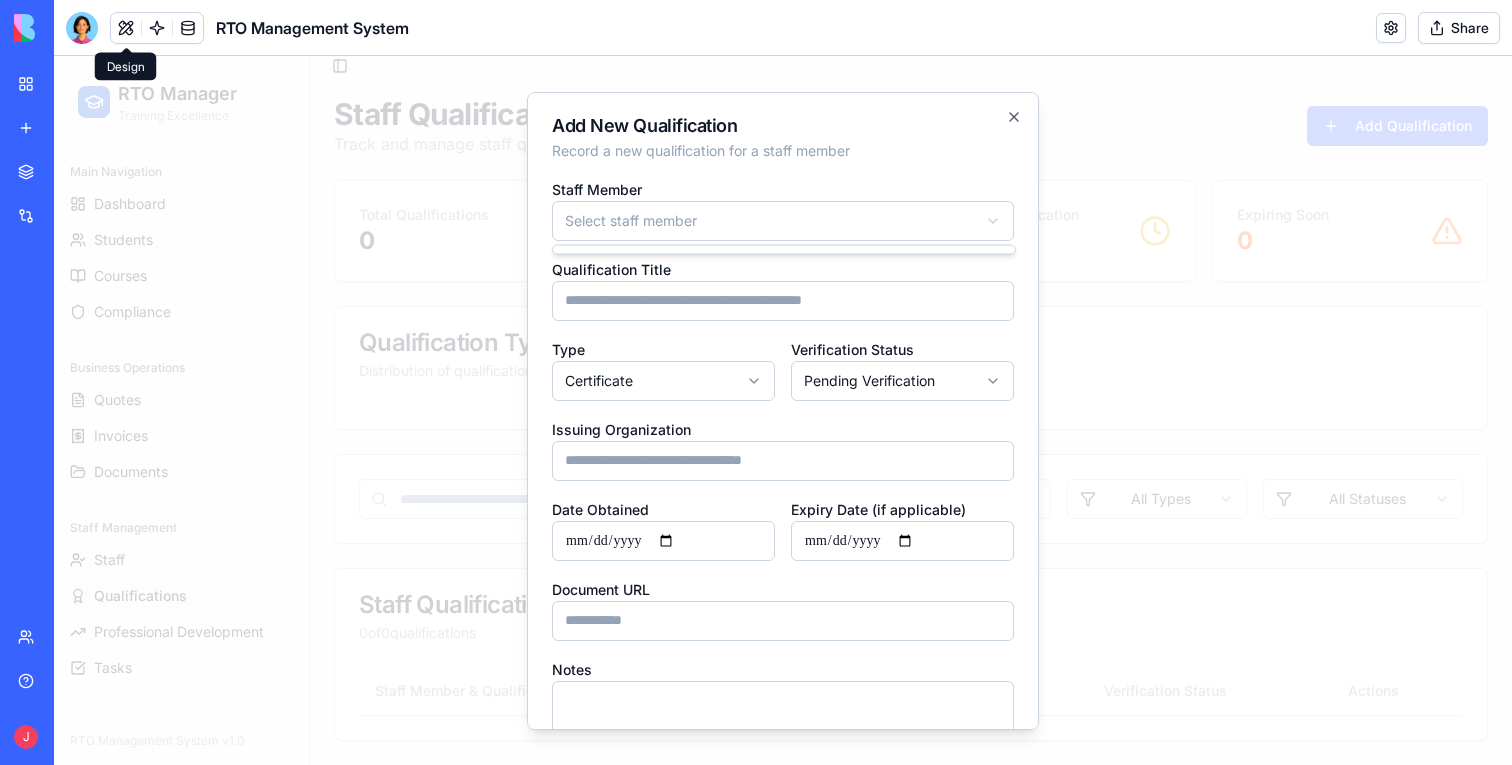click on "**********" at bounding box center [783, 400] 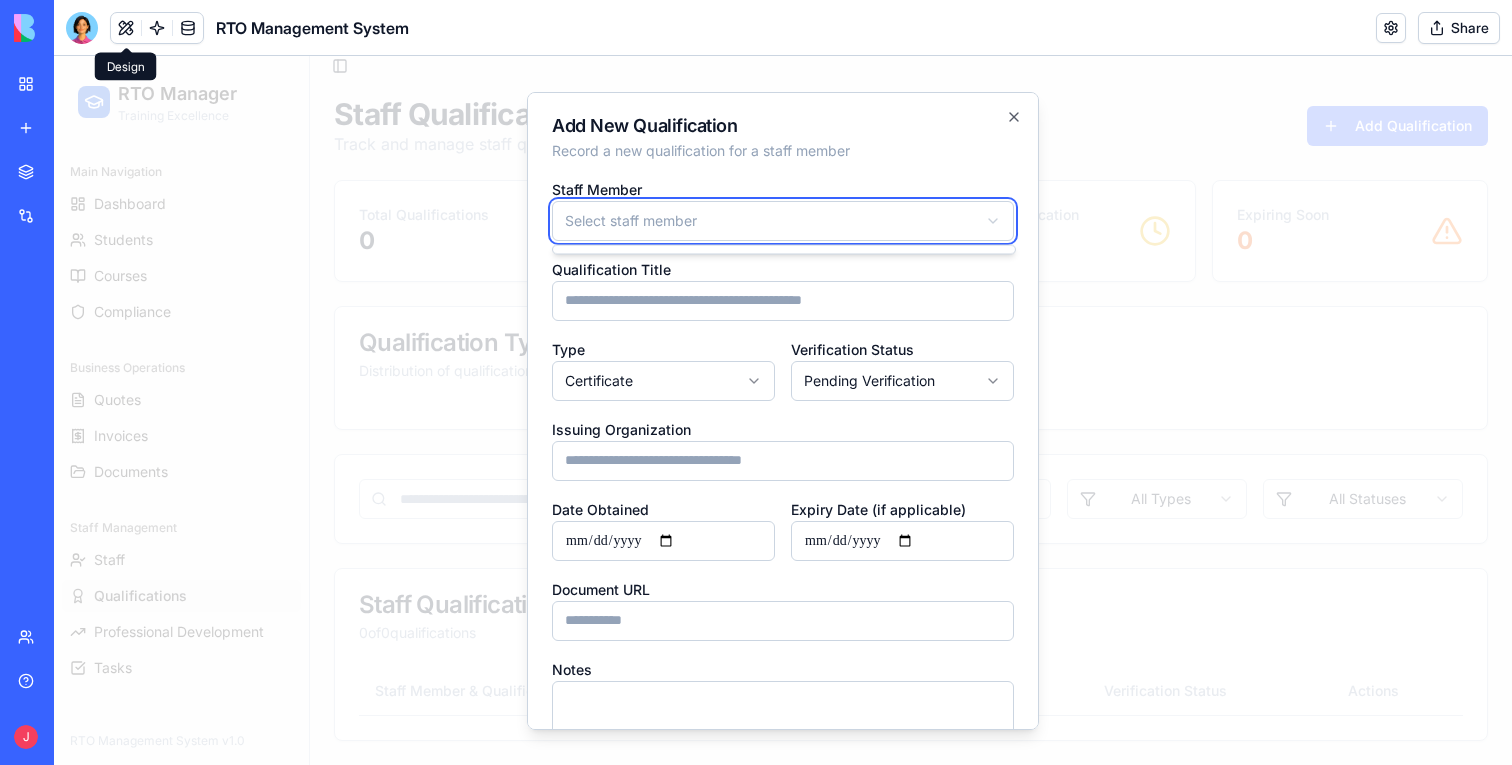 click on "**********" at bounding box center [783, 400] 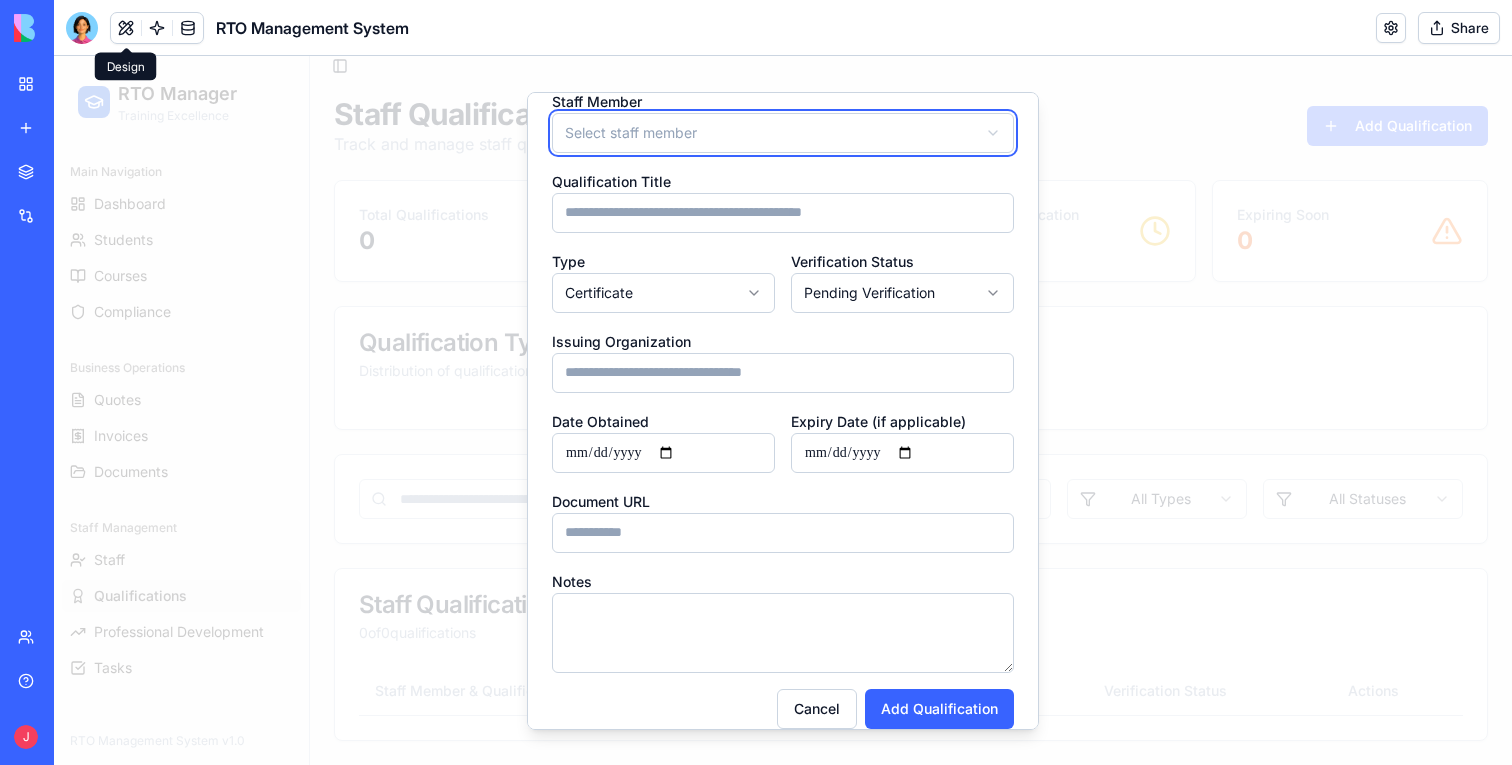 scroll, scrollTop: 112, scrollLeft: 0, axis: vertical 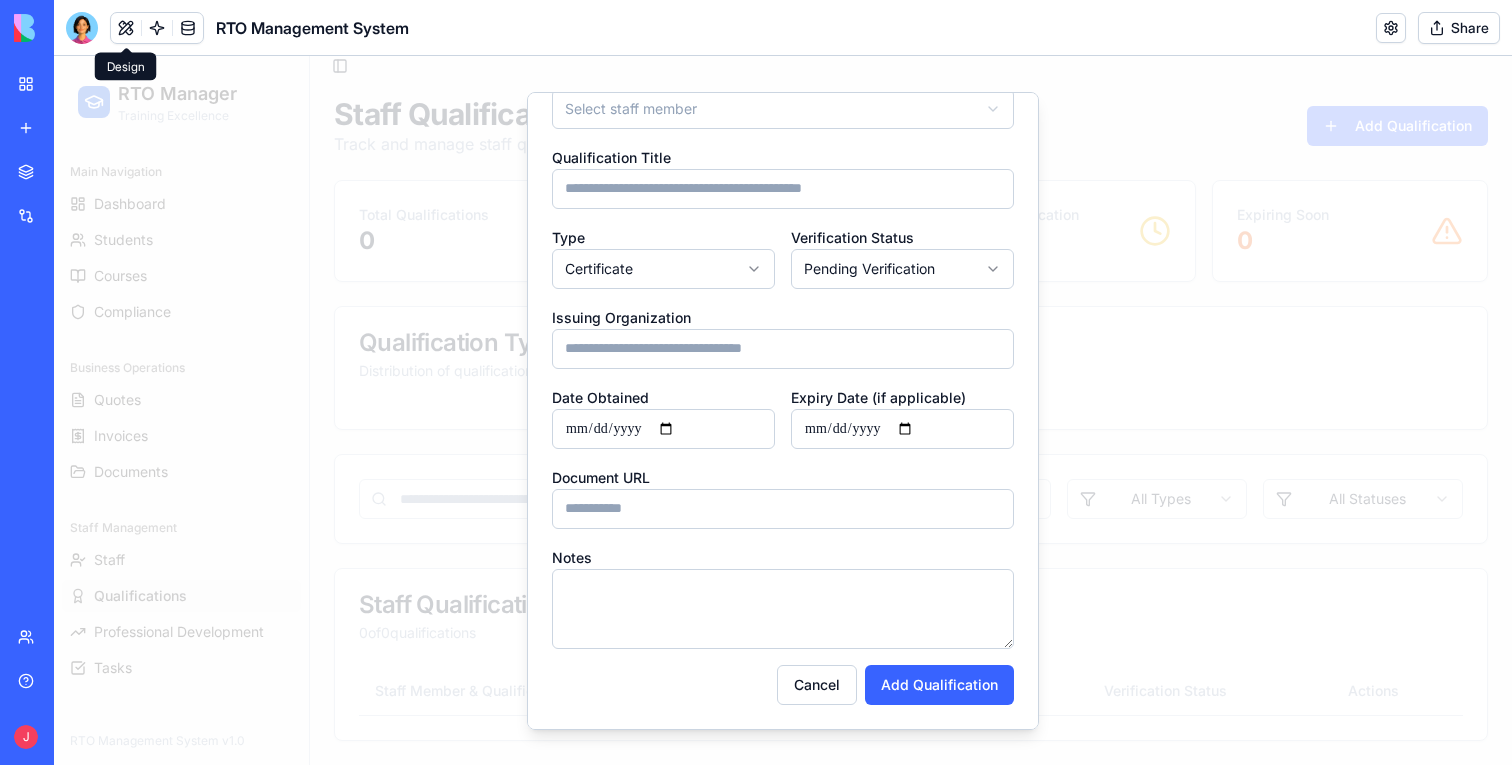 click on "Qualification Title" at bounding box center [783, 176] 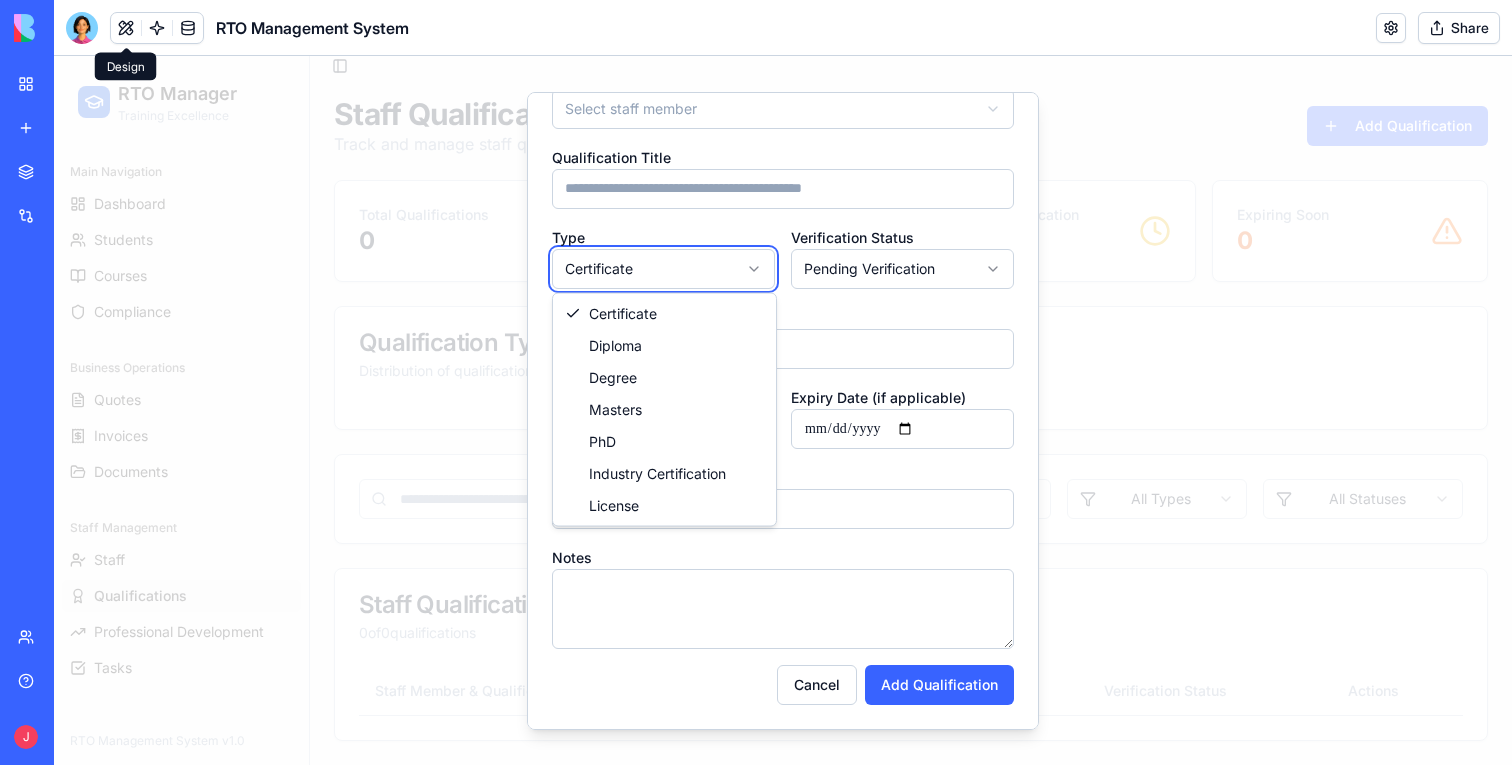 click on "**********" at bounding box center (783, 400) 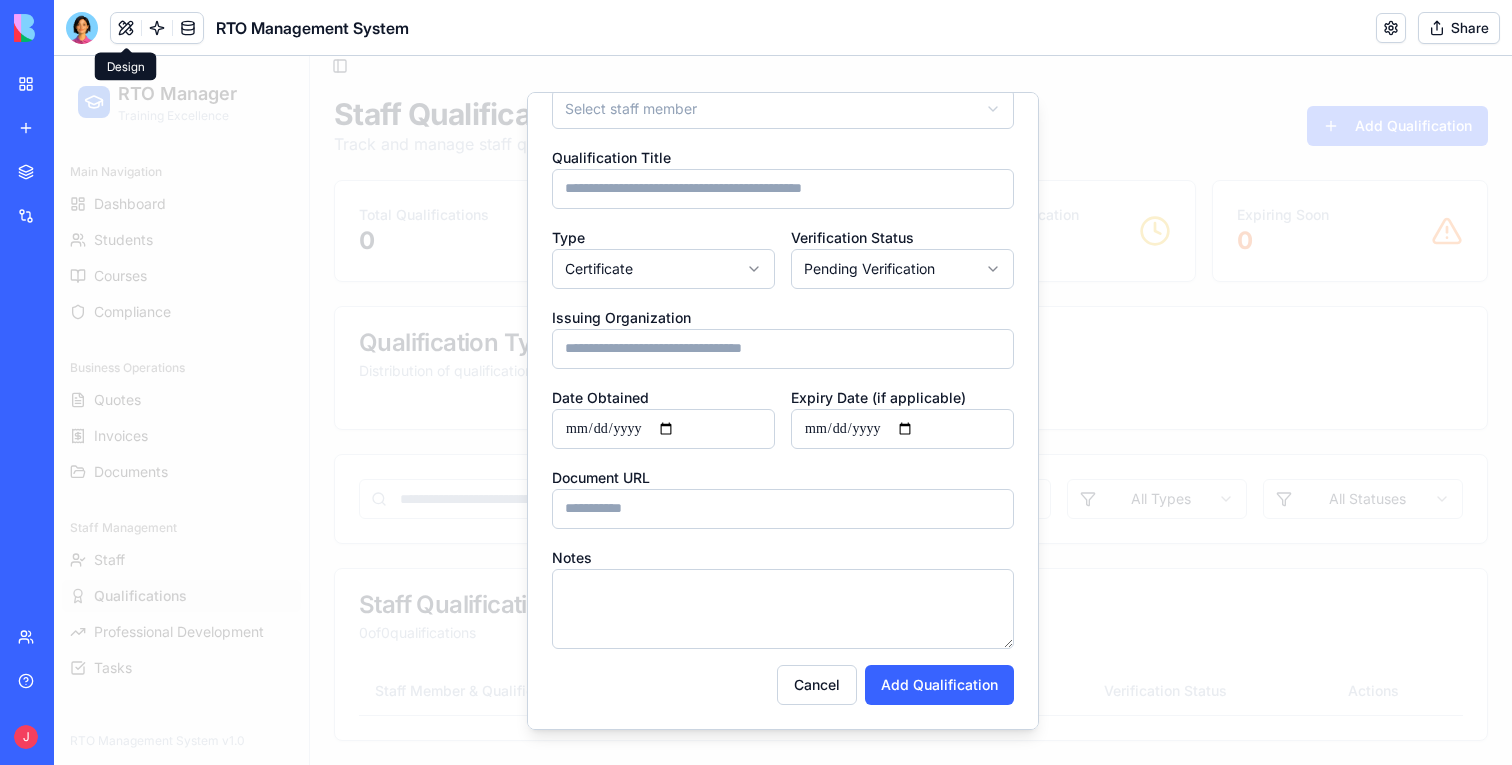 click at bounding box center [783, 410] 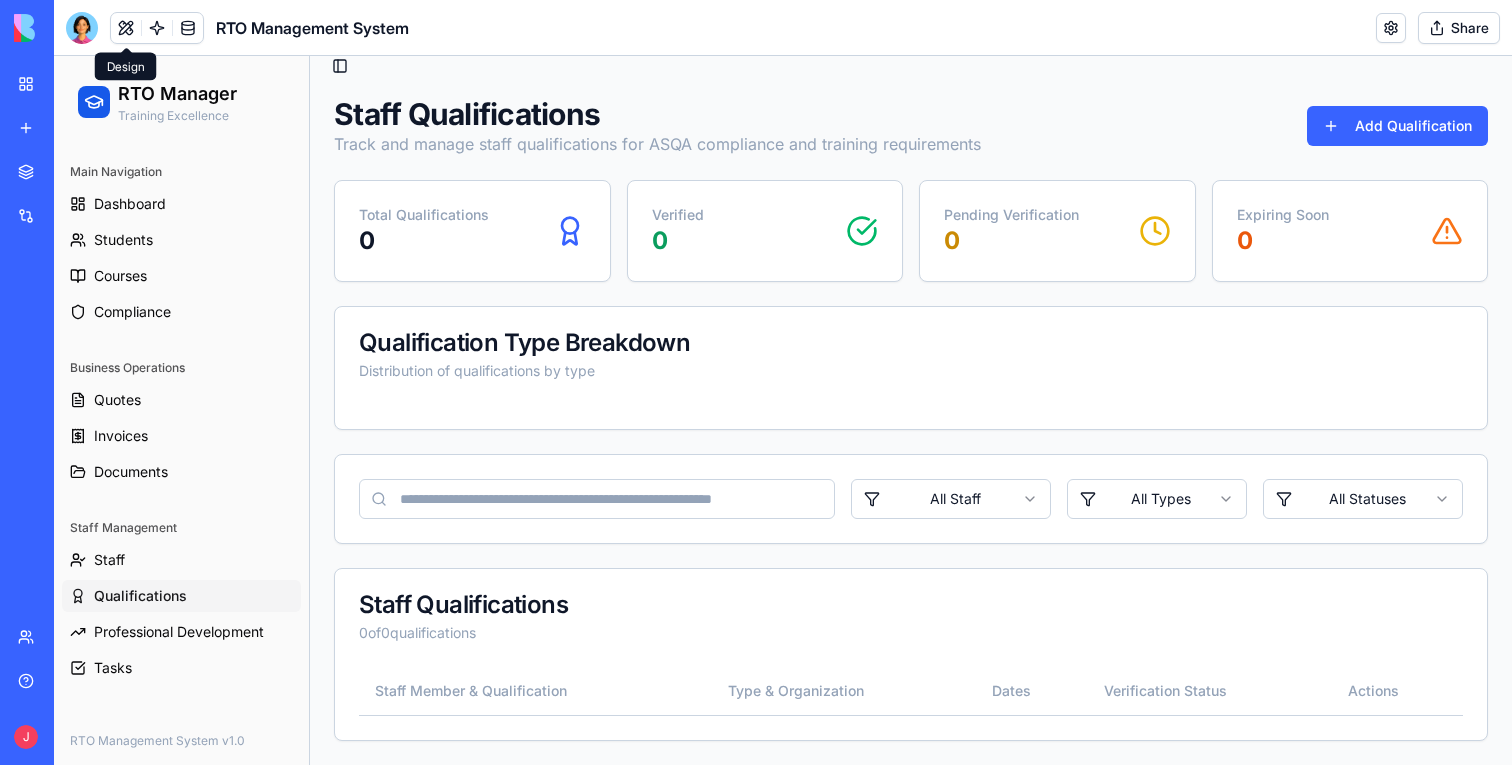 click on "Staff Qualifications Professional Development Tasks" at bounding box center [181, 614] 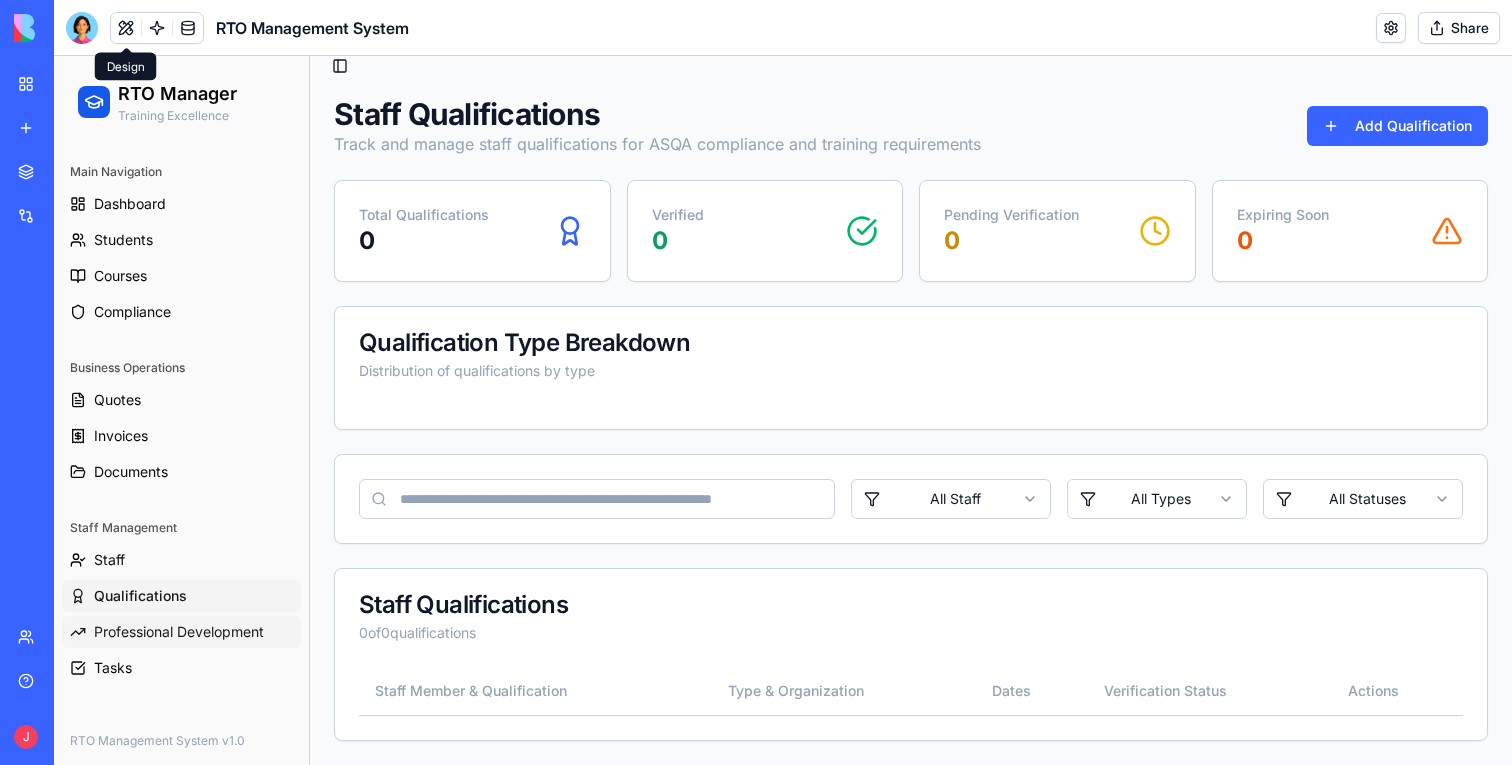click on "Professional Development" at bounding box center (179, 632) 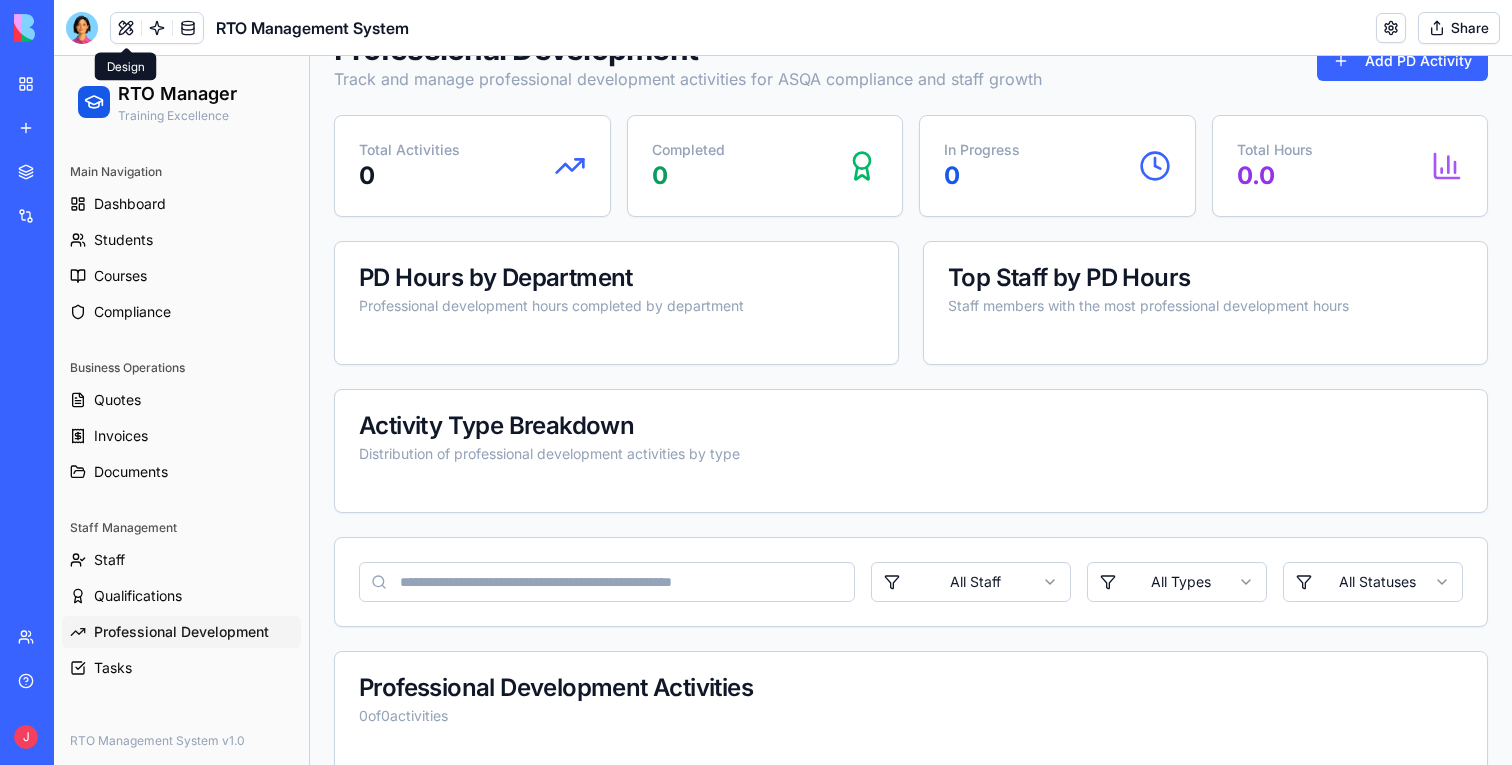scroll, scrollTop: 0, scrollLeft: 0, axis: both 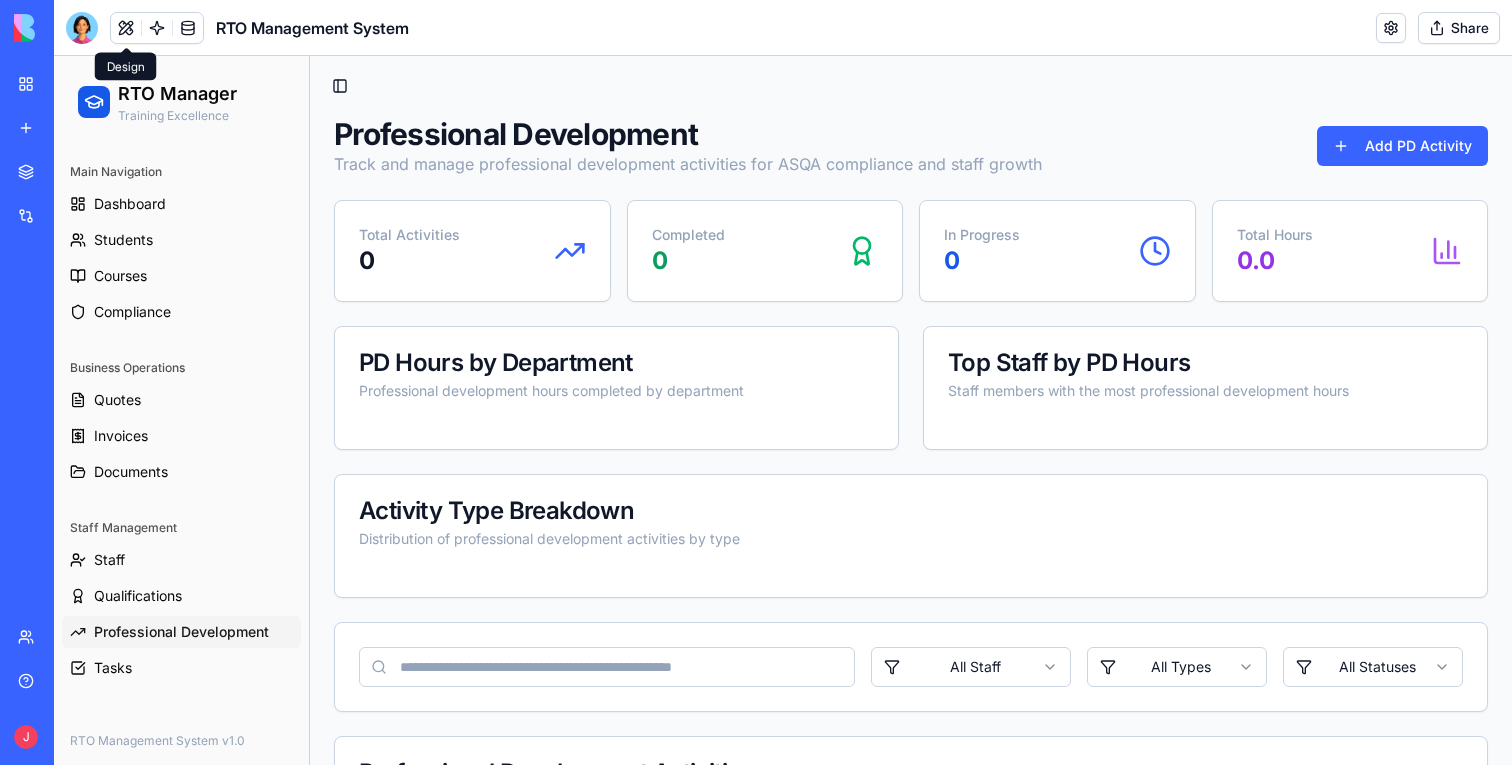 click on "Staff Management Staff Qualifications Professional Development Tasks" at bounding box center (181, 598) 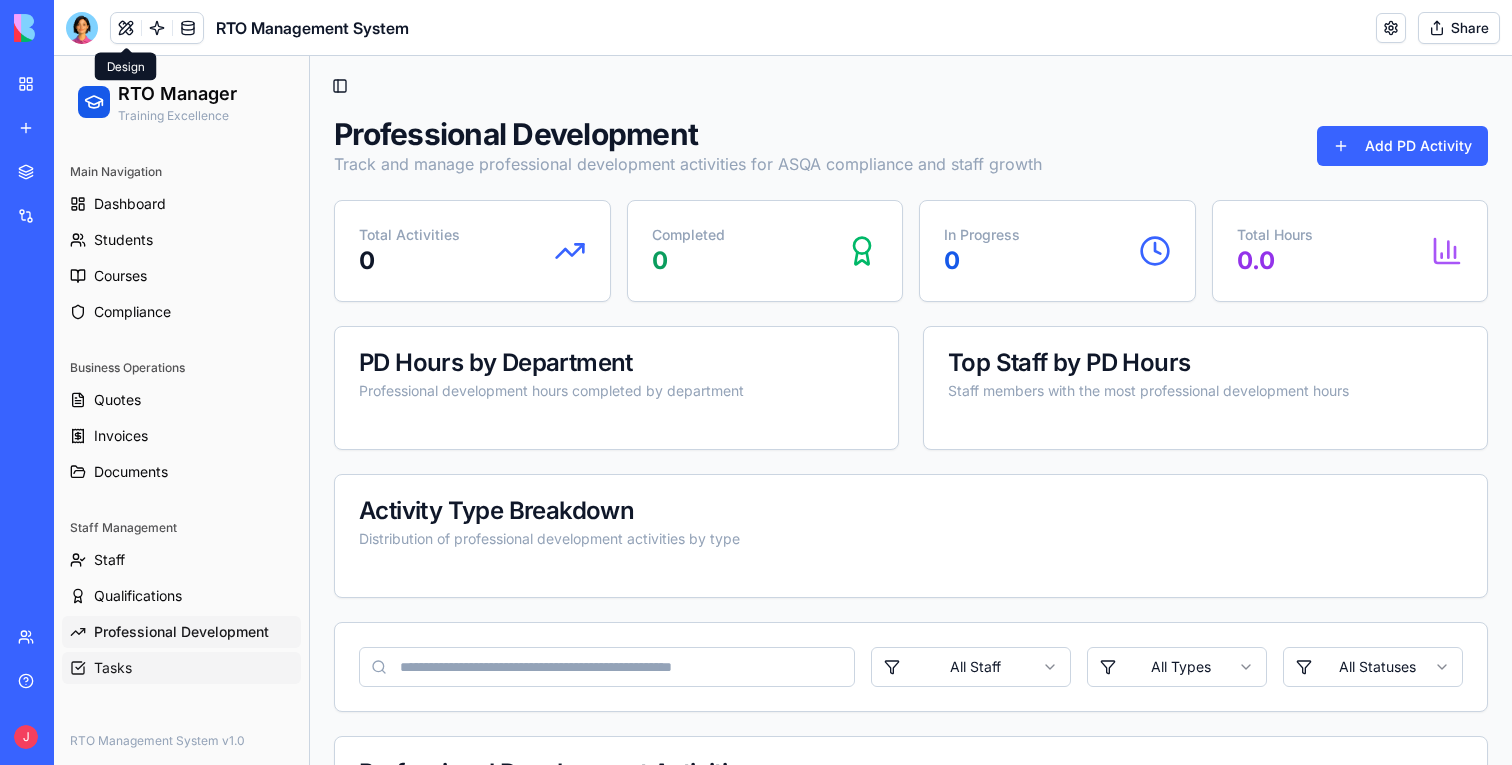 click on "Tasks" at bounding box center [181, 668] 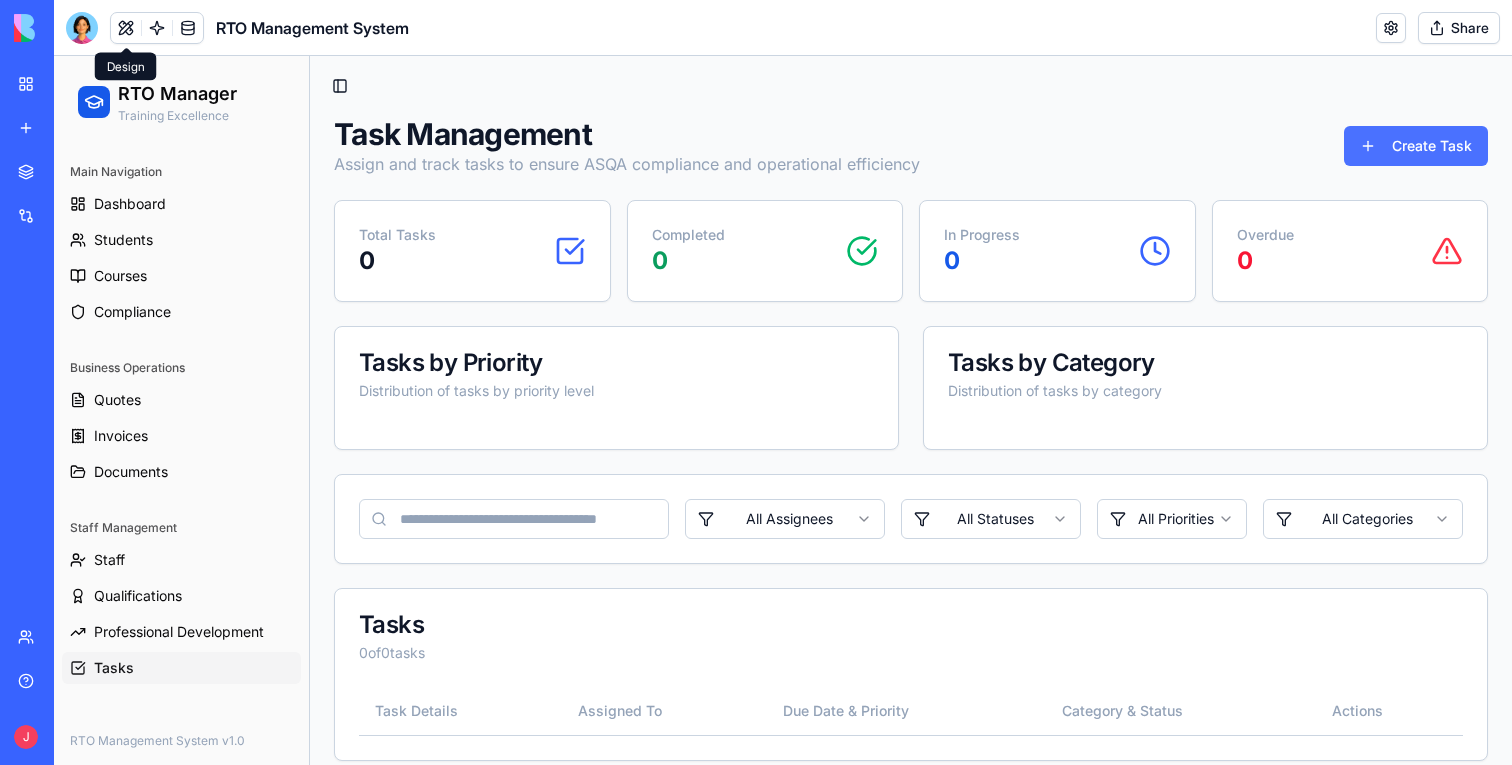 click on "Create Task" at bounding box center [1416, 146] 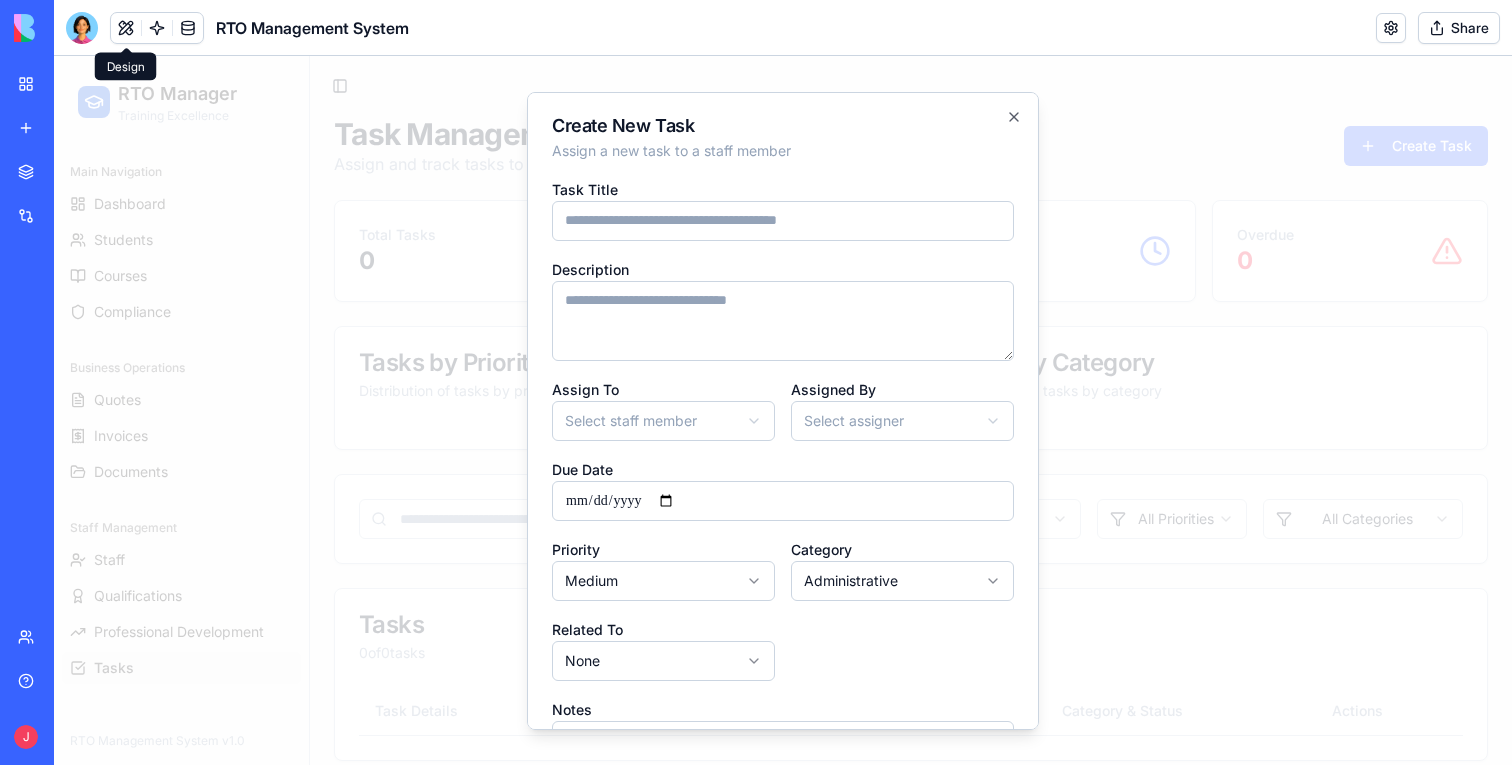 click on "**********" at bounding box center (783, 420) 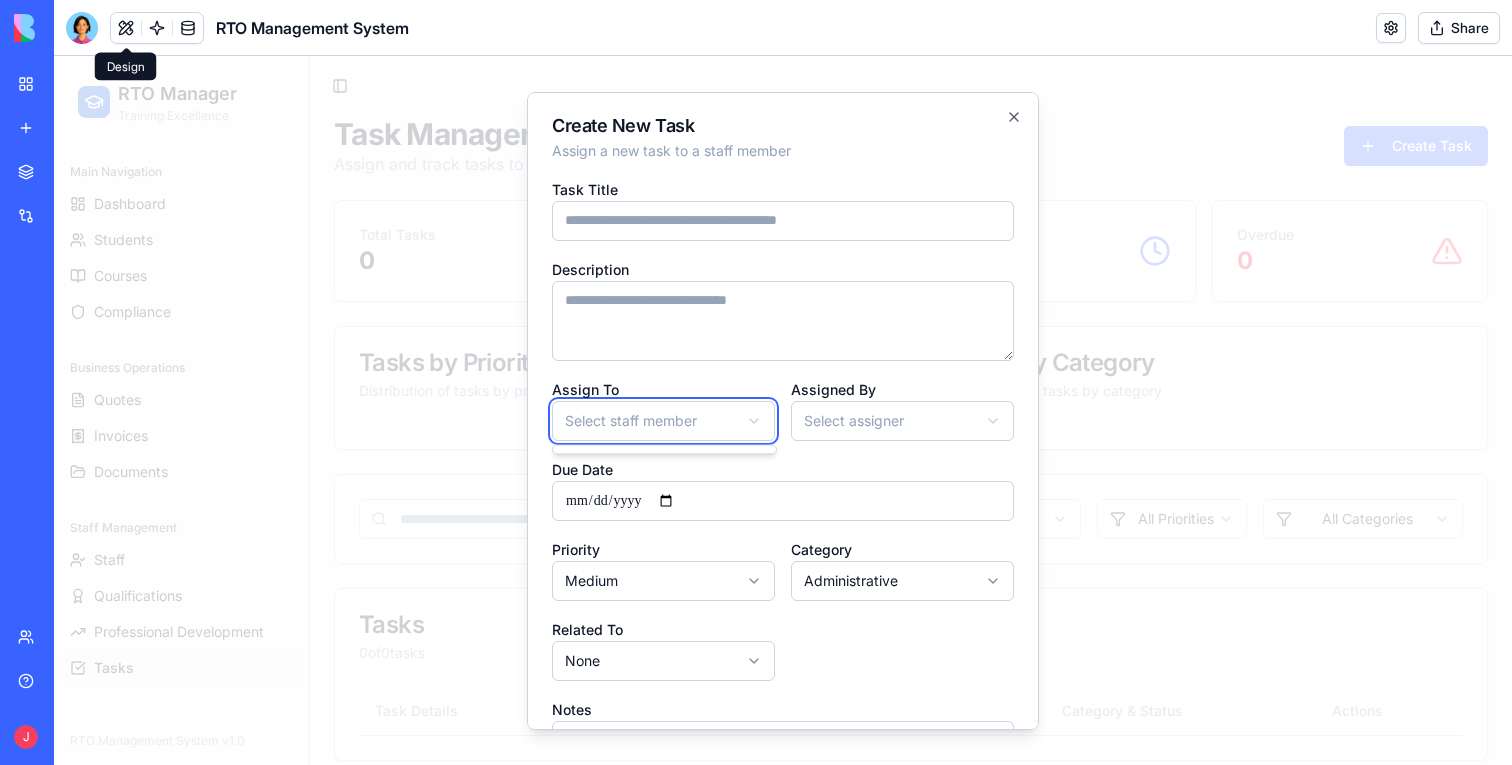 click at bounding box center [783, 410] 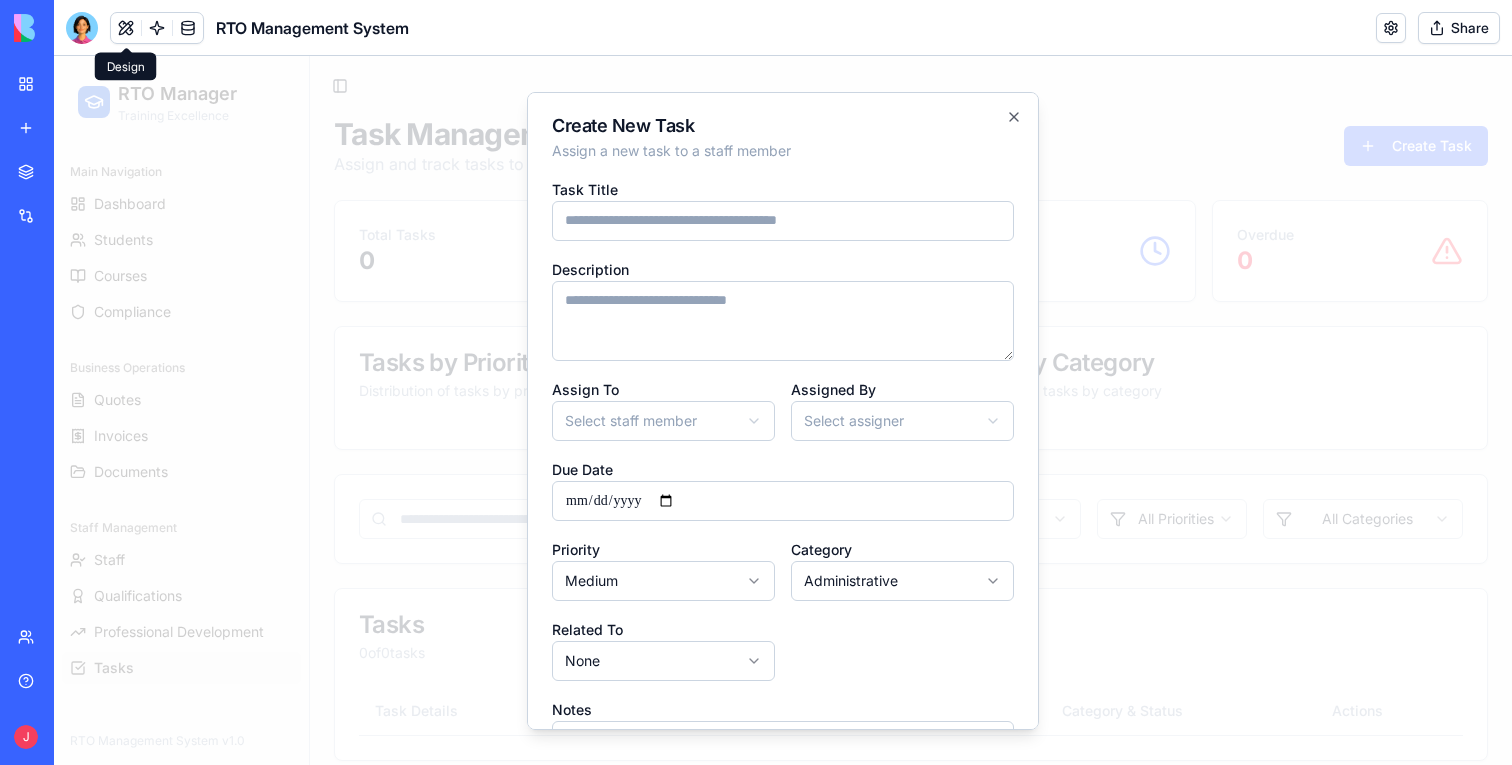 click at bounding box center (783, 410) 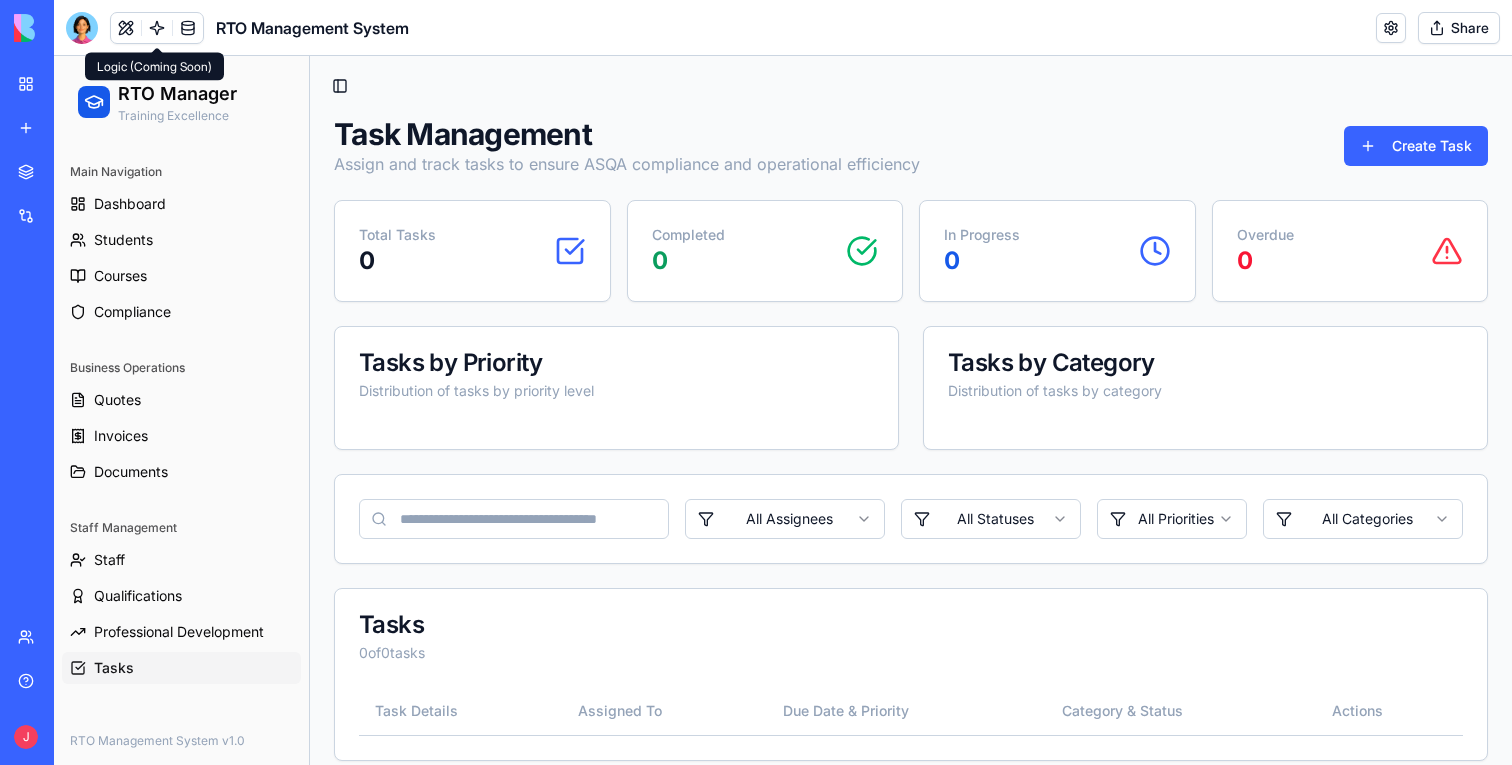 click on "RTO Management System" at bounding box center (237, 28) 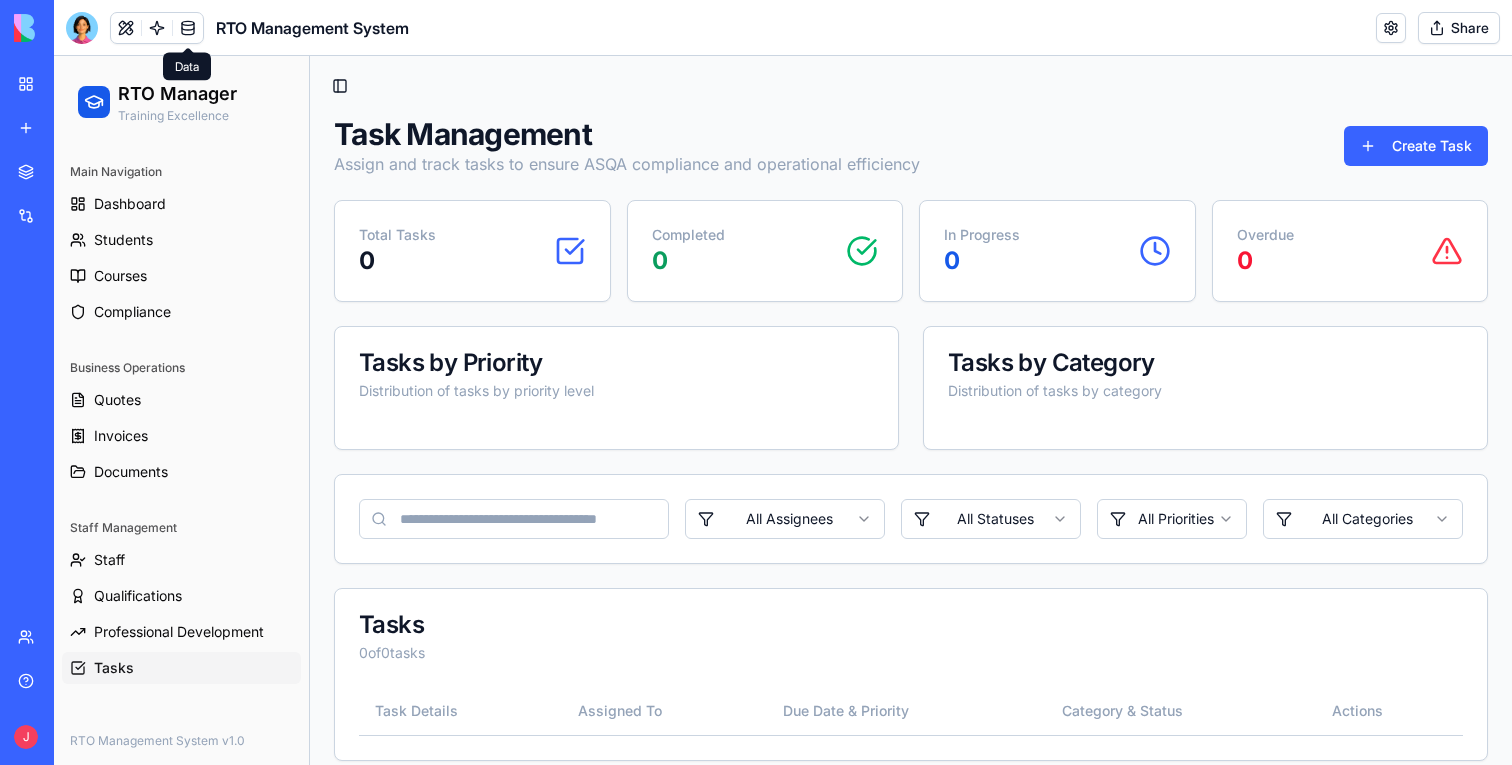 click at bounding box center [188, 28] 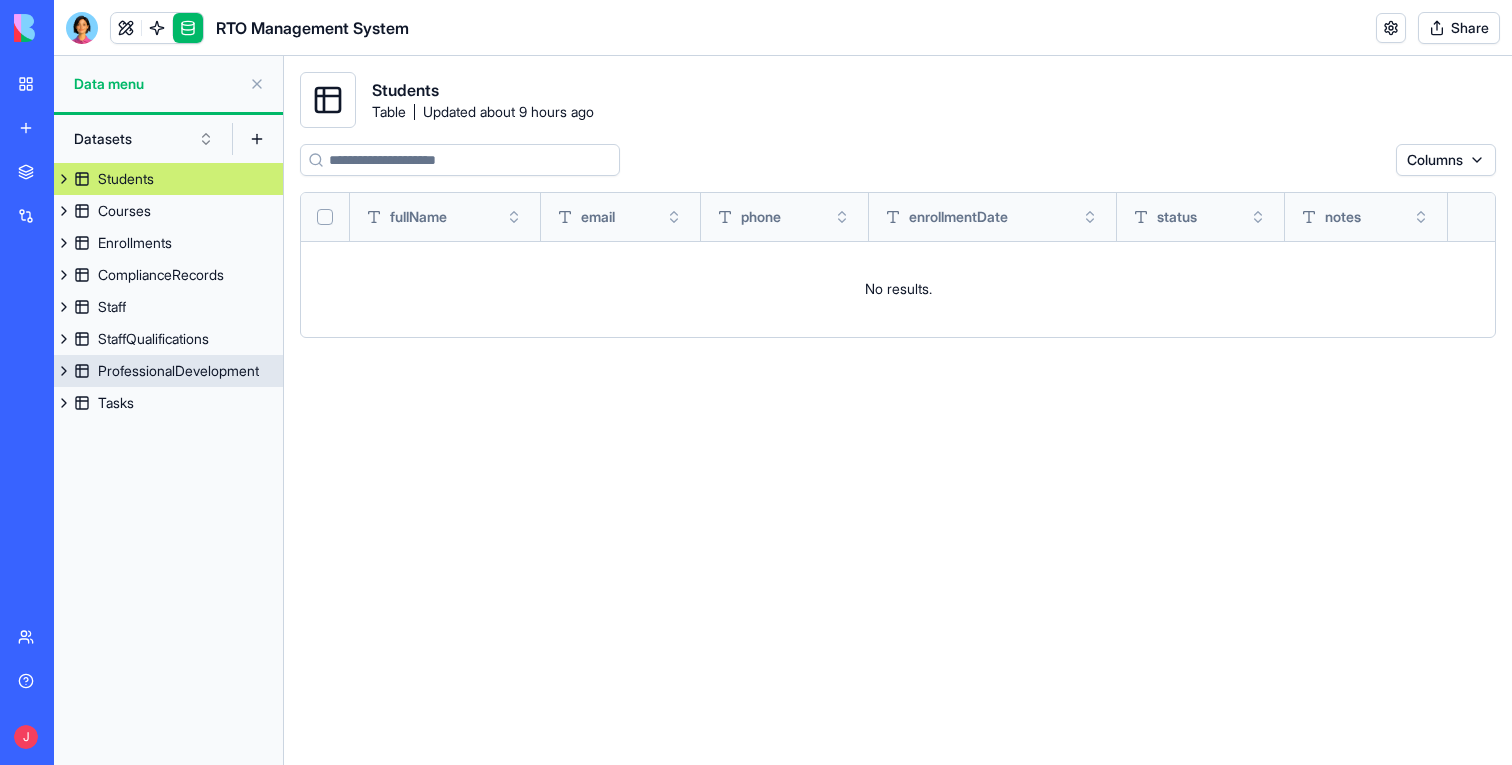 click on "ProfessionalDevelopment" at bounding box center (178, 371) 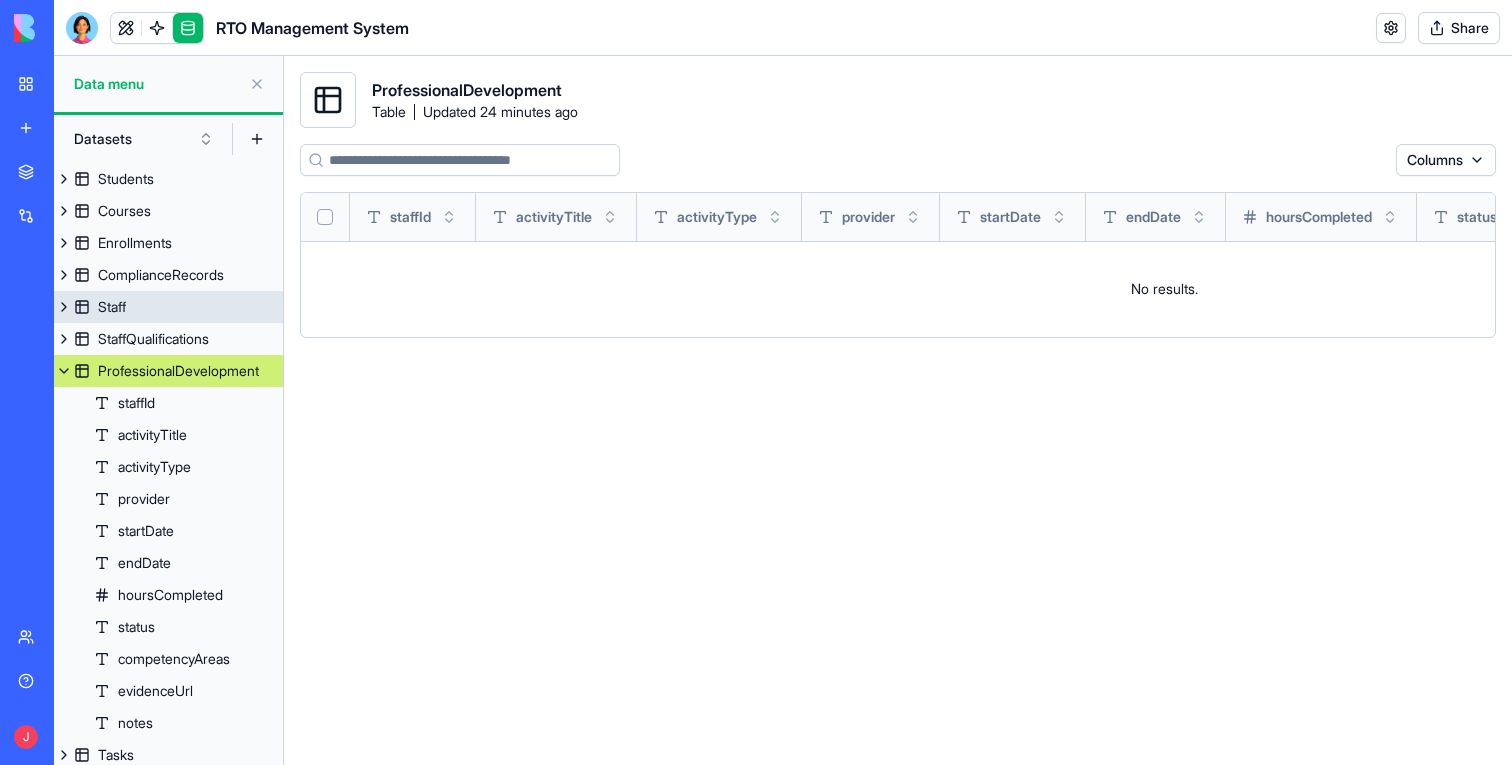 click on "Staff" at bounding box center [168, 307] 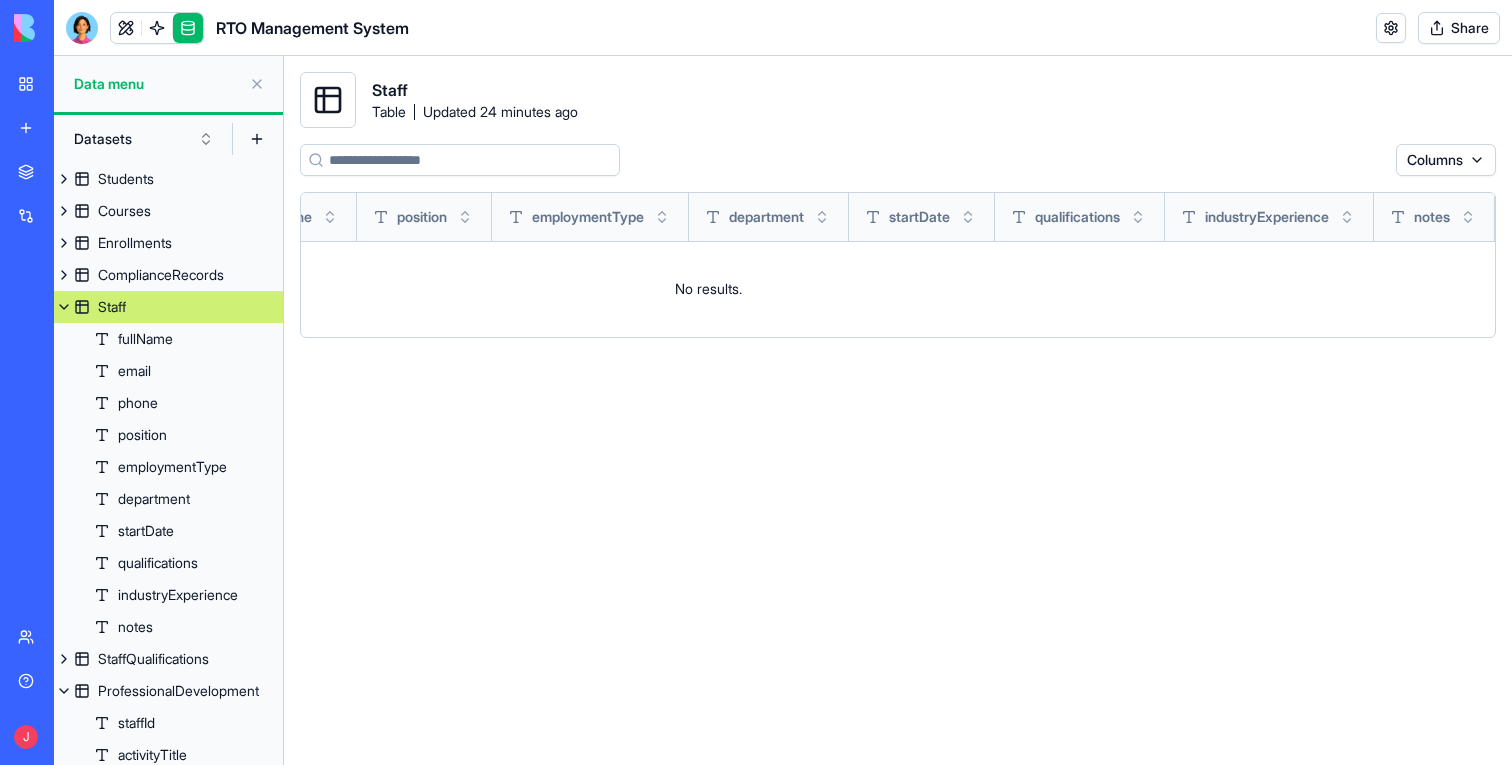 scroll, scrollTop: 0, scrollLeft: 0, axis: both 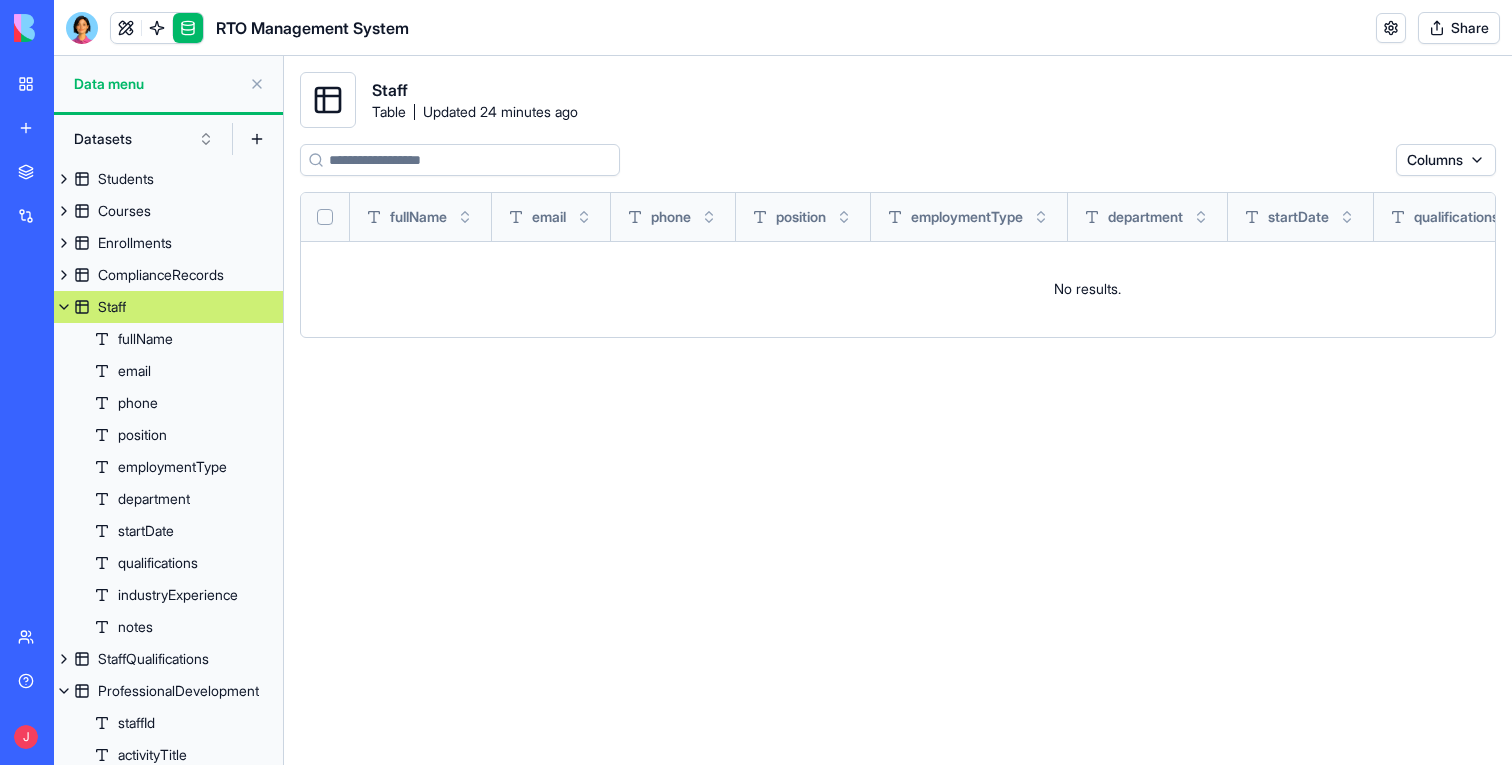 click at bounding box center [64, 307] 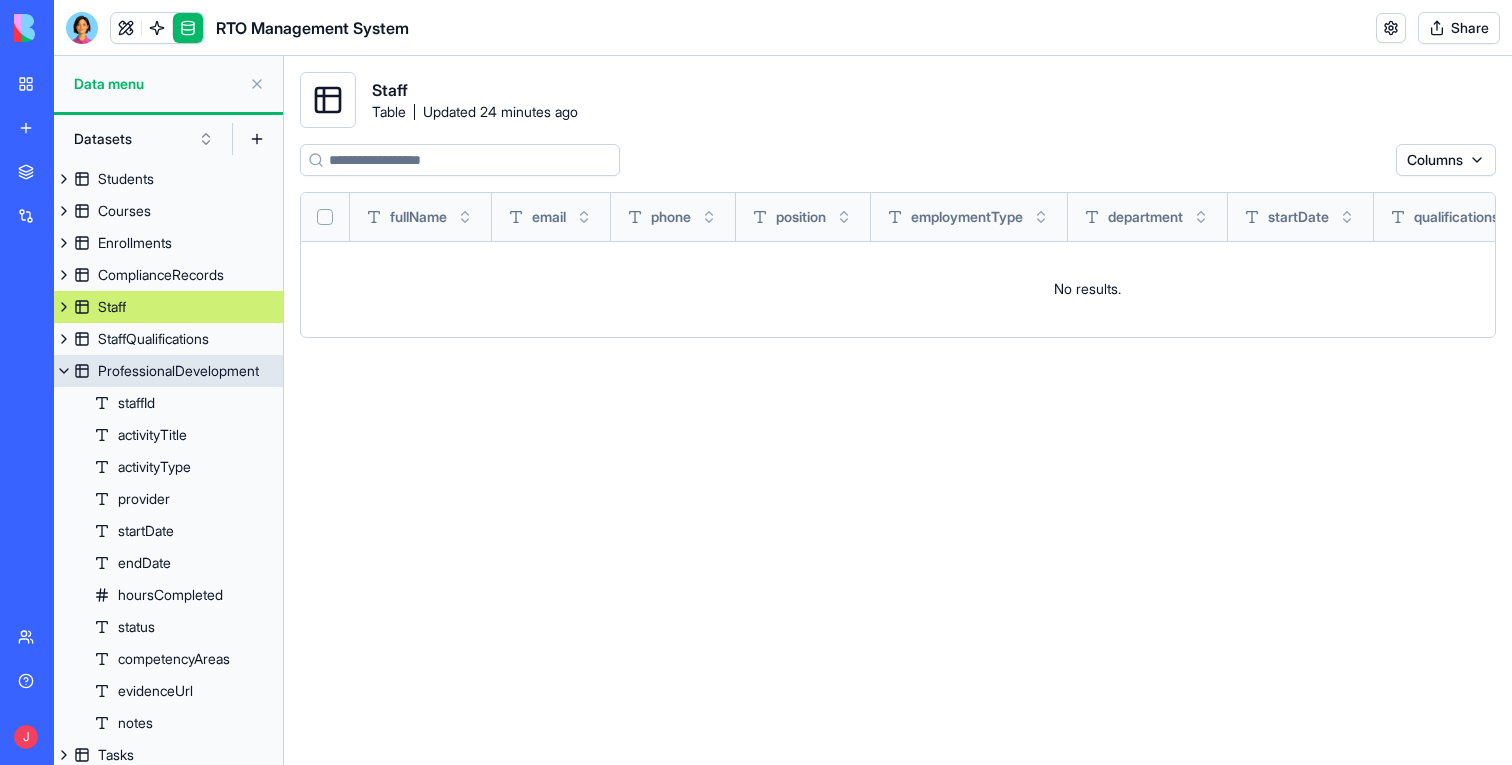 click at bounding box center (64, 371) 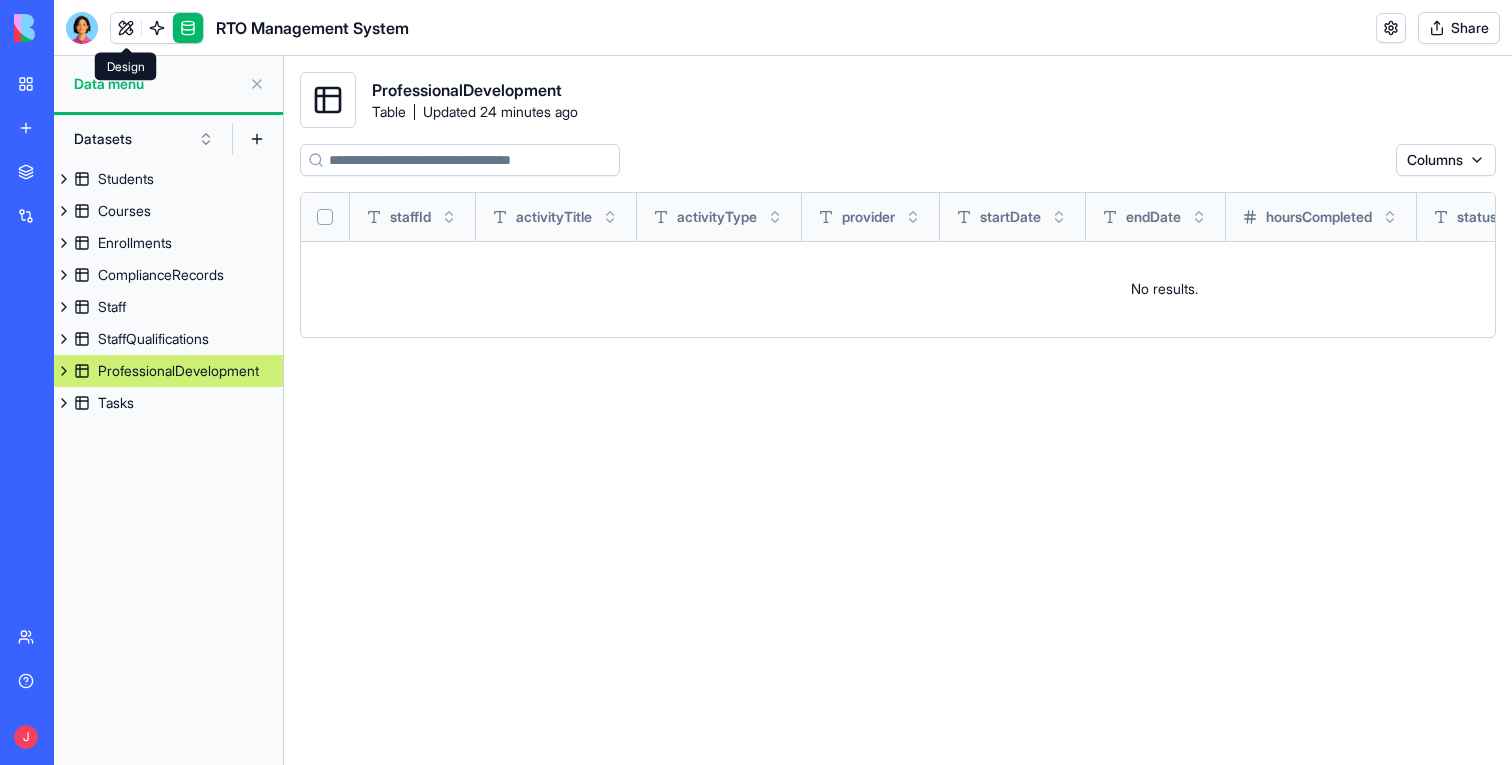 click at bounding box center (126, 28) 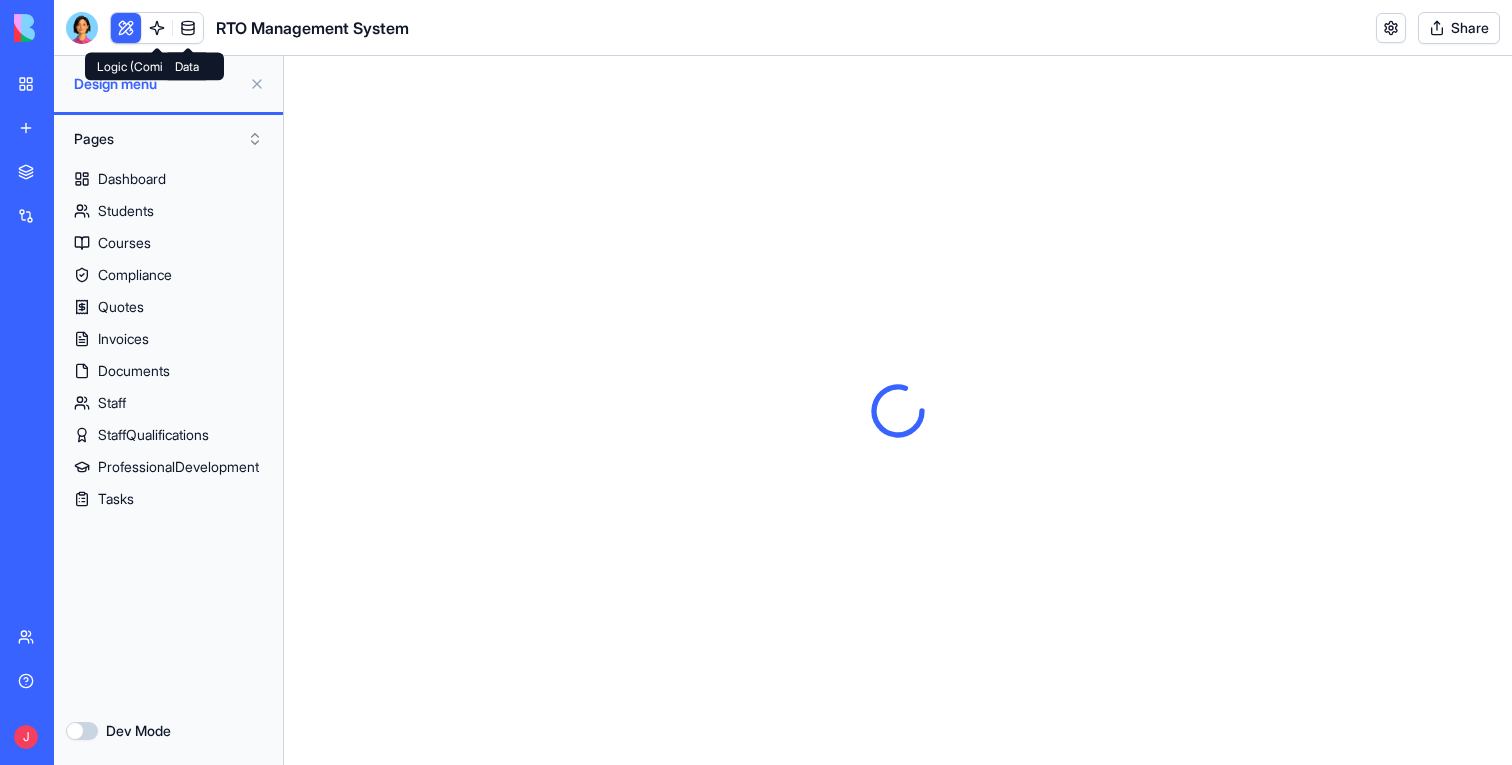 scroll, scrollTop: 0, scrollLeft: 0, axis: both 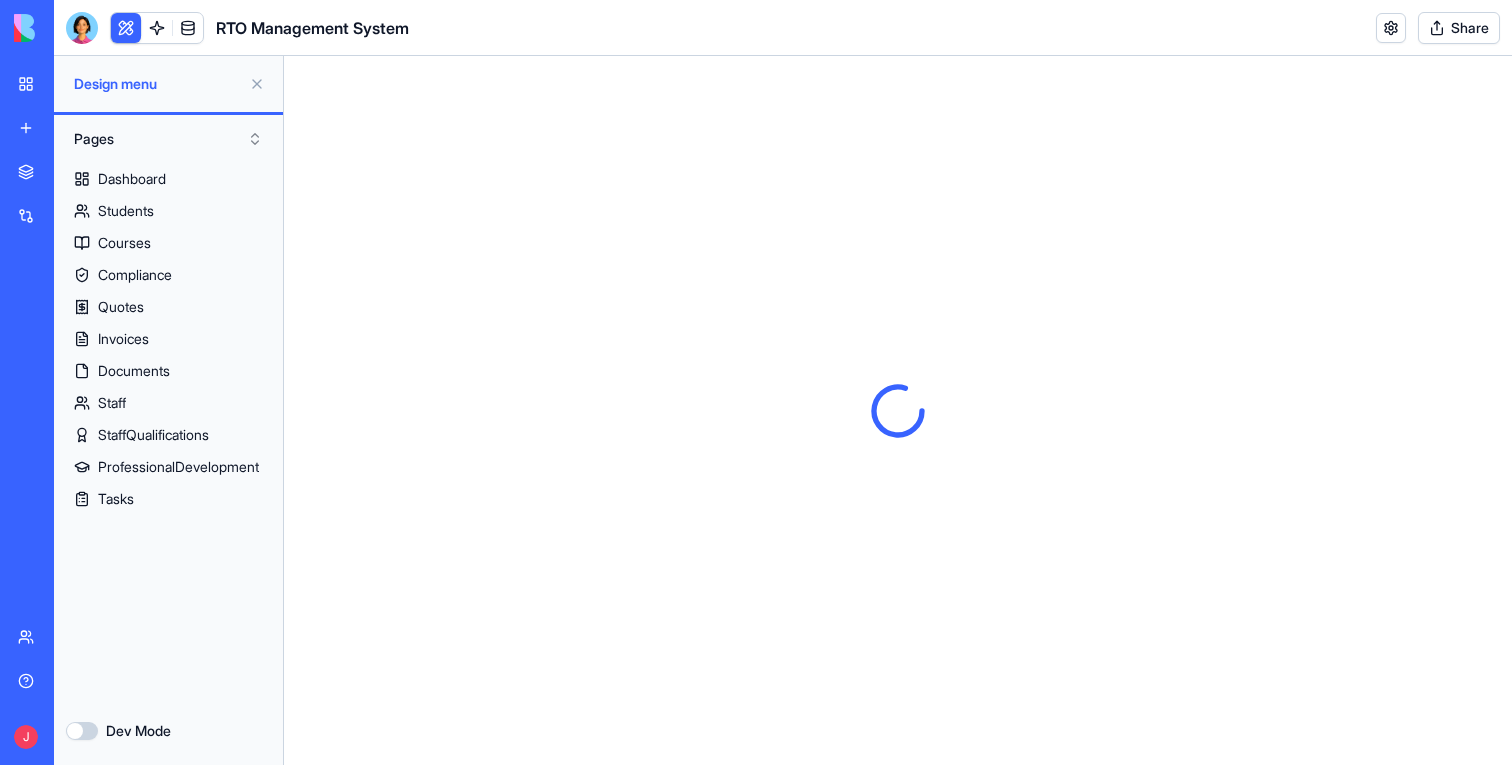 click at bounding box center (257, 84) 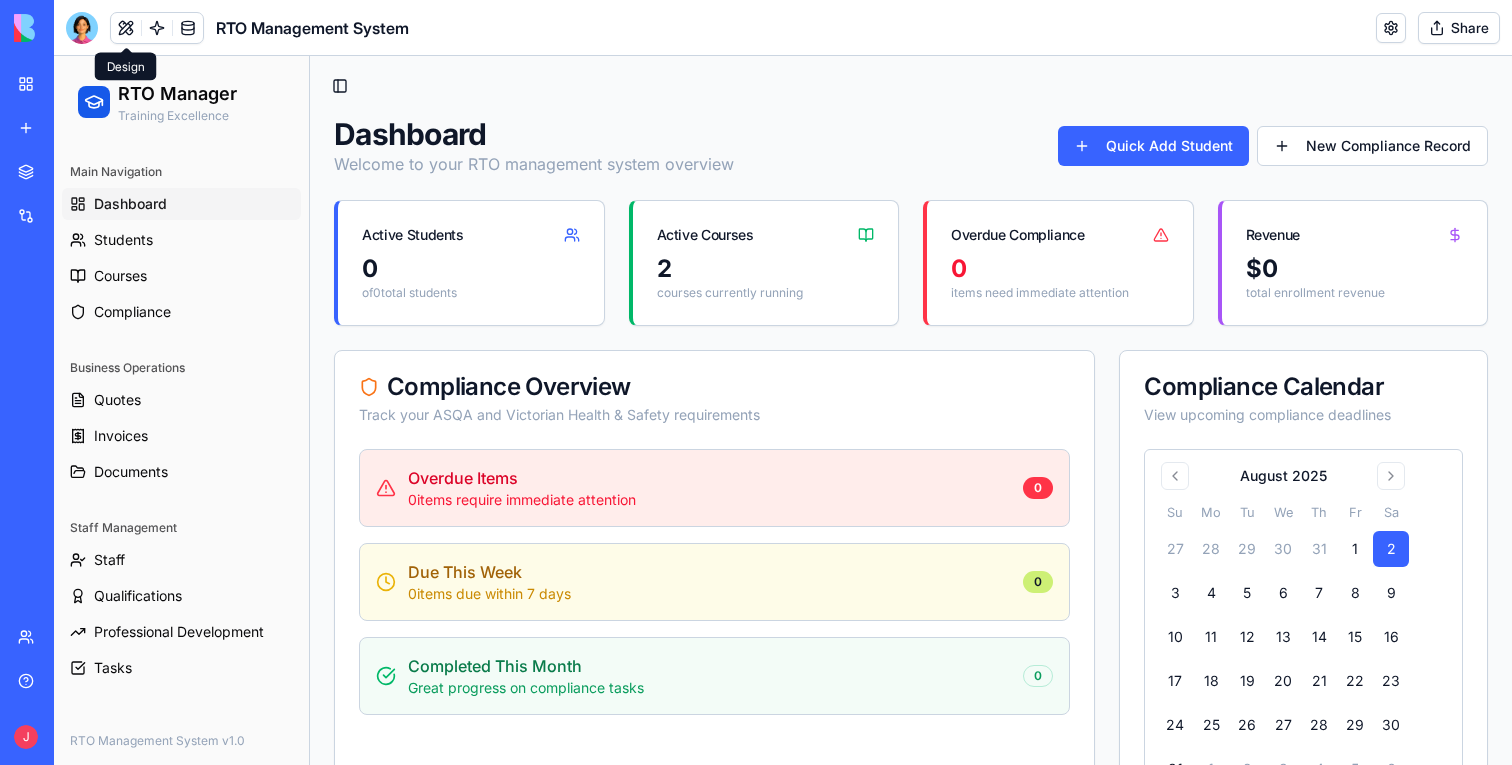 click on "Dashboard" at bounding box center (130, 204) 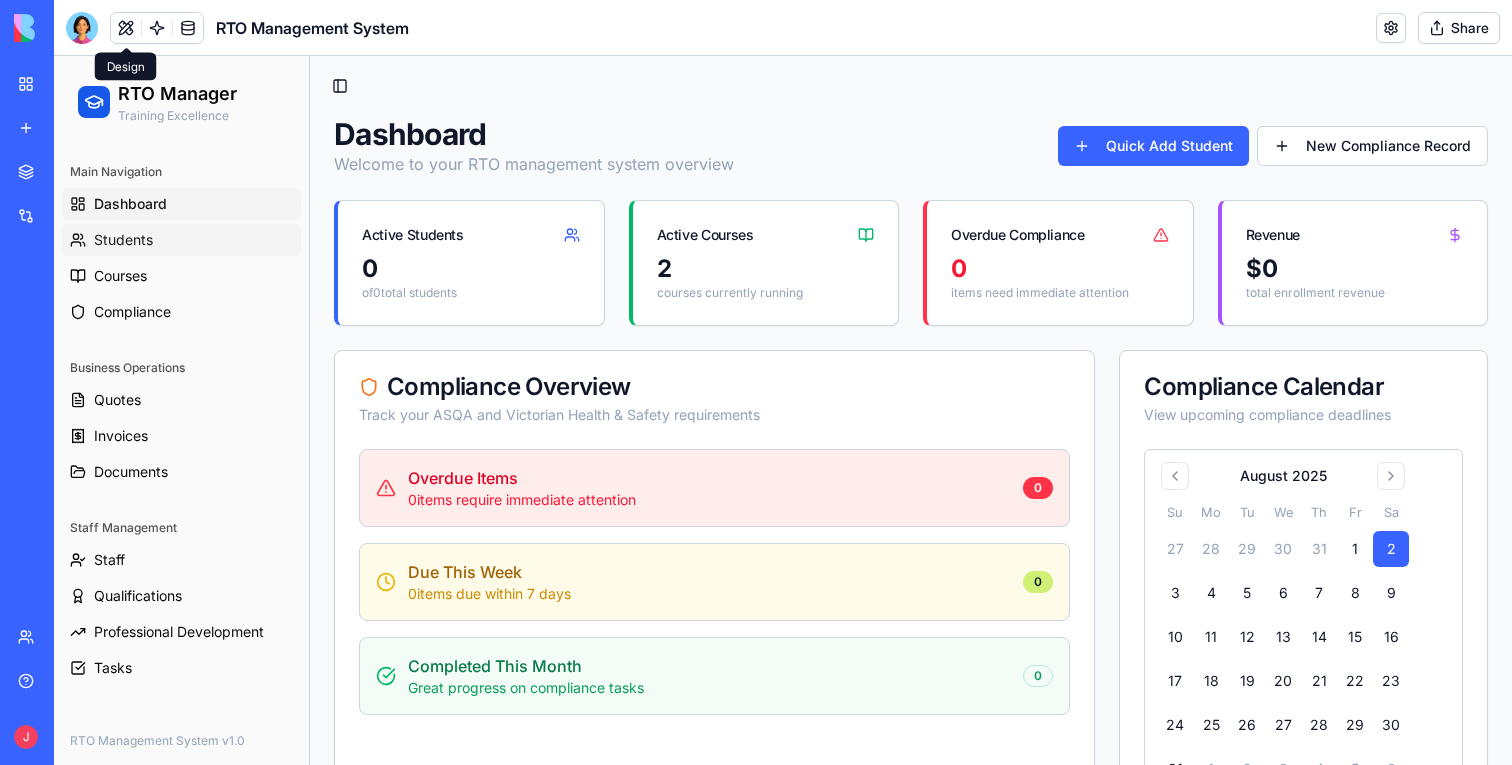 click on "Students" at bounding box center (123, 240) 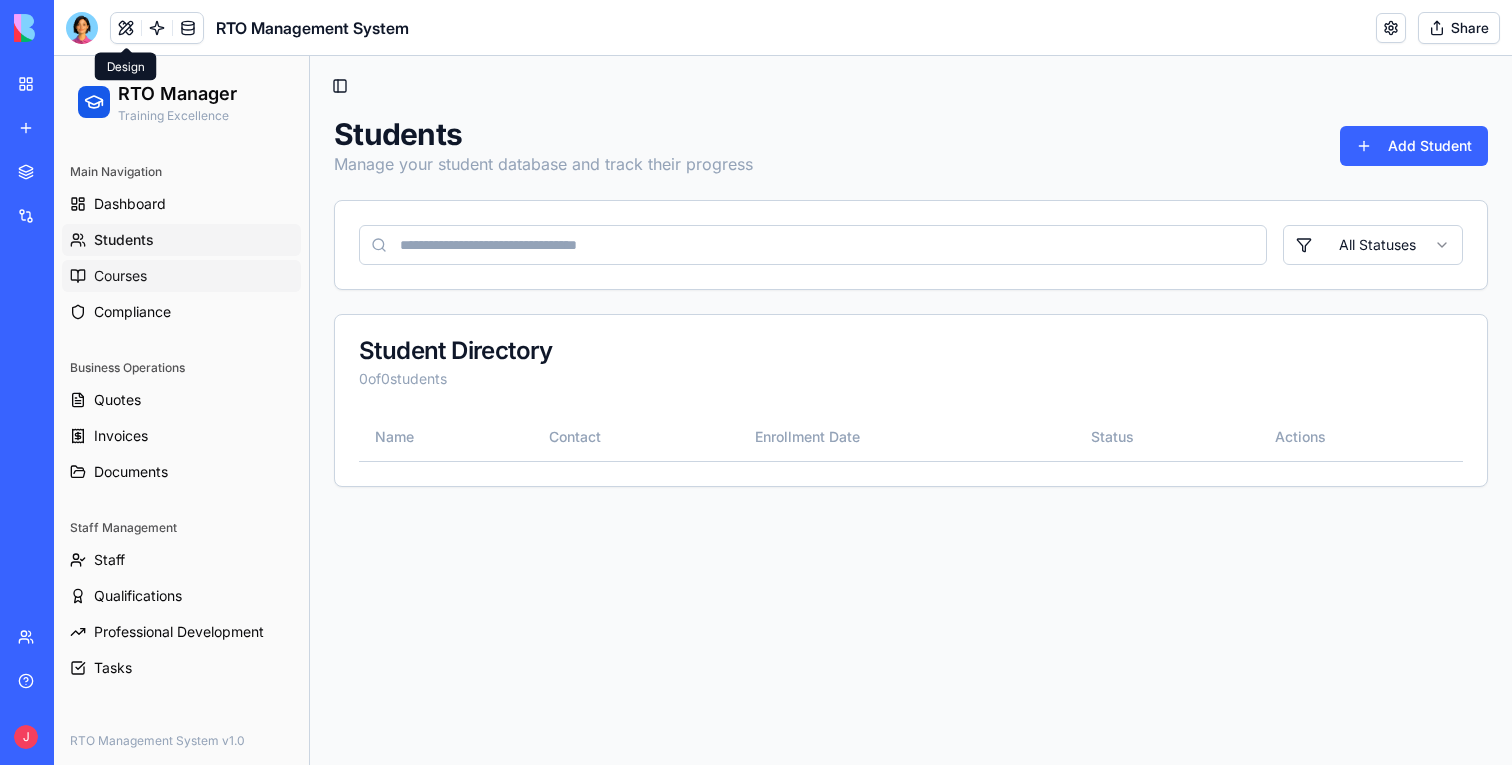 click on "Courses" at bounding box center [120, 276] 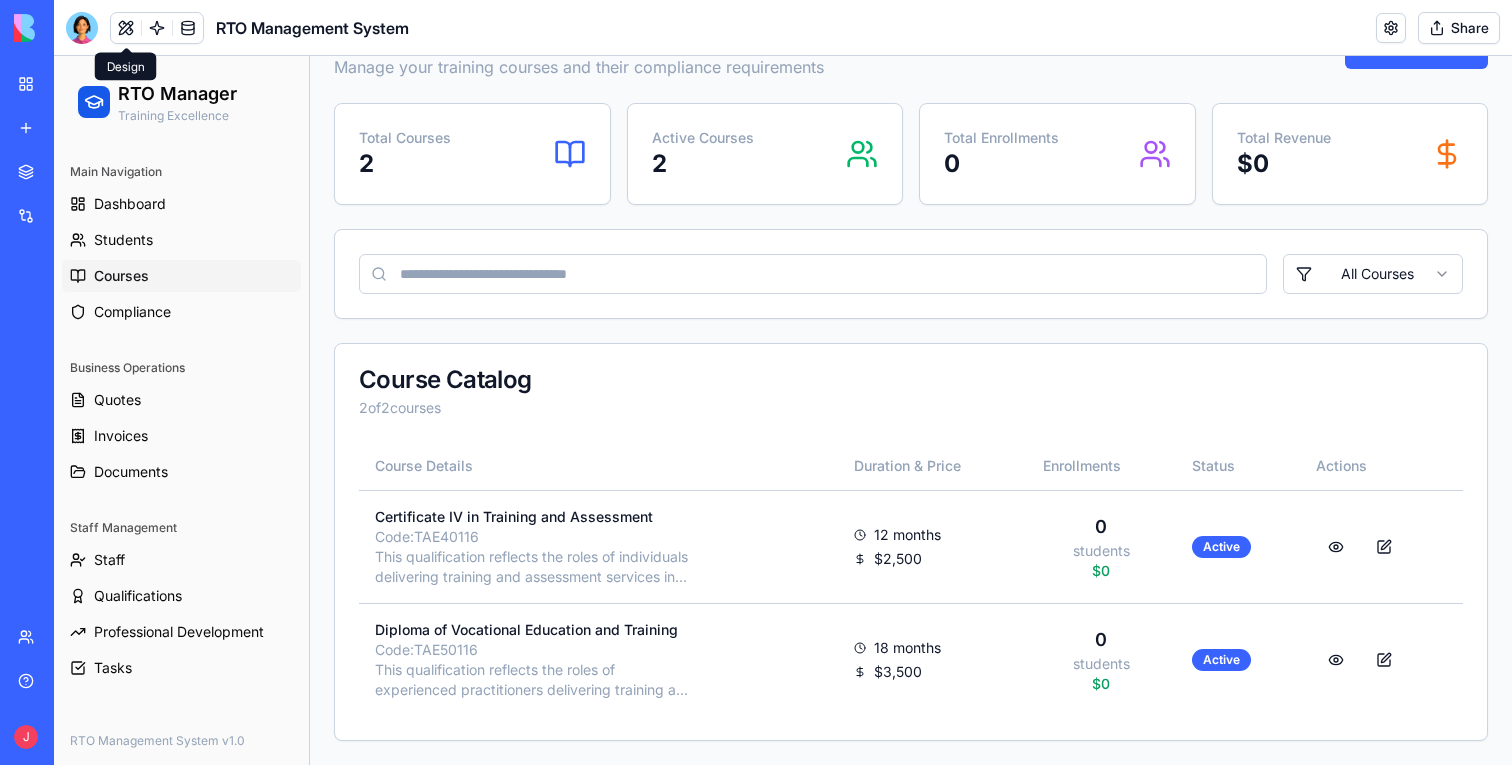 scroll, scrollTop: 0, scrollLeft: 0, axis: both 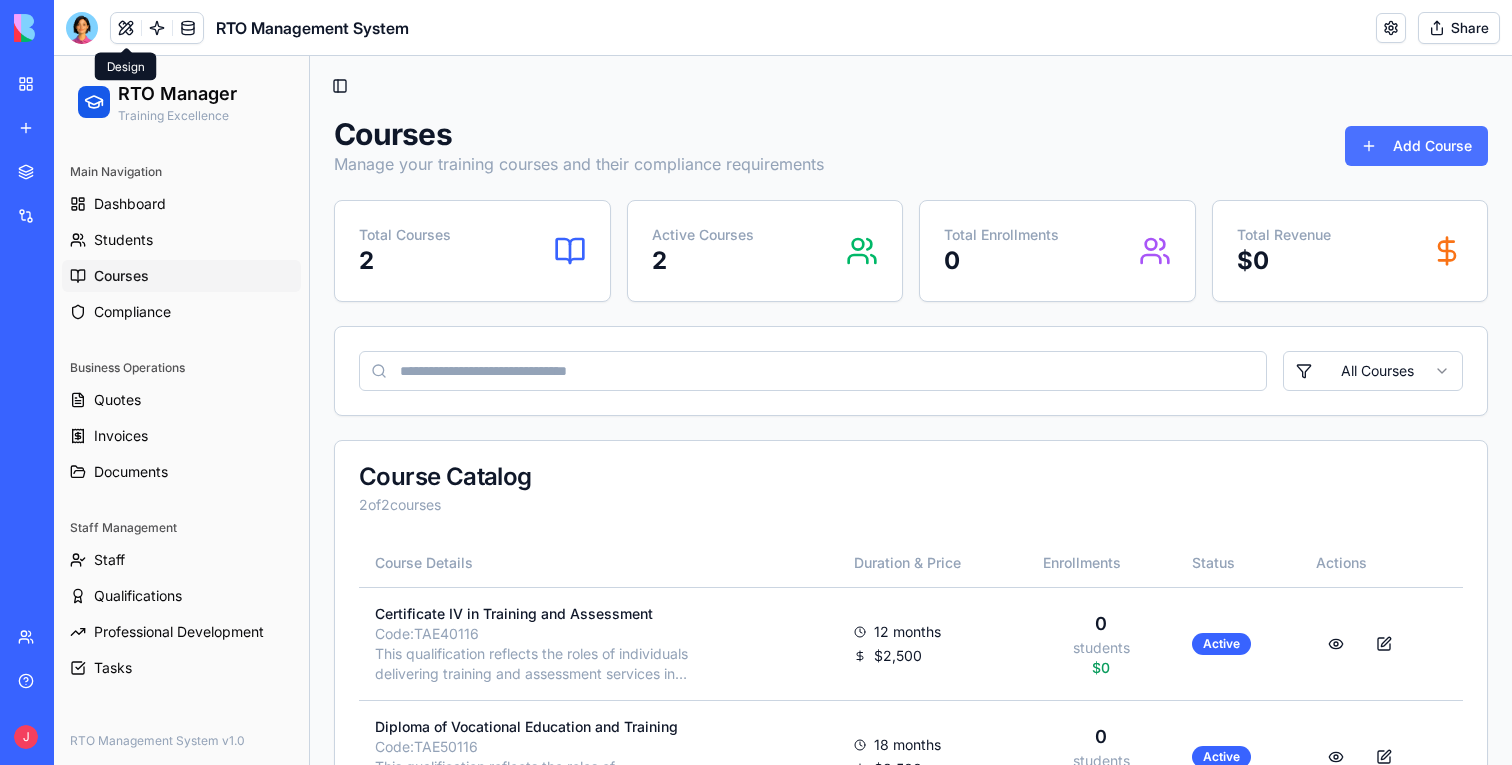 click on "Add Course" at bounding box center [1416, 146] 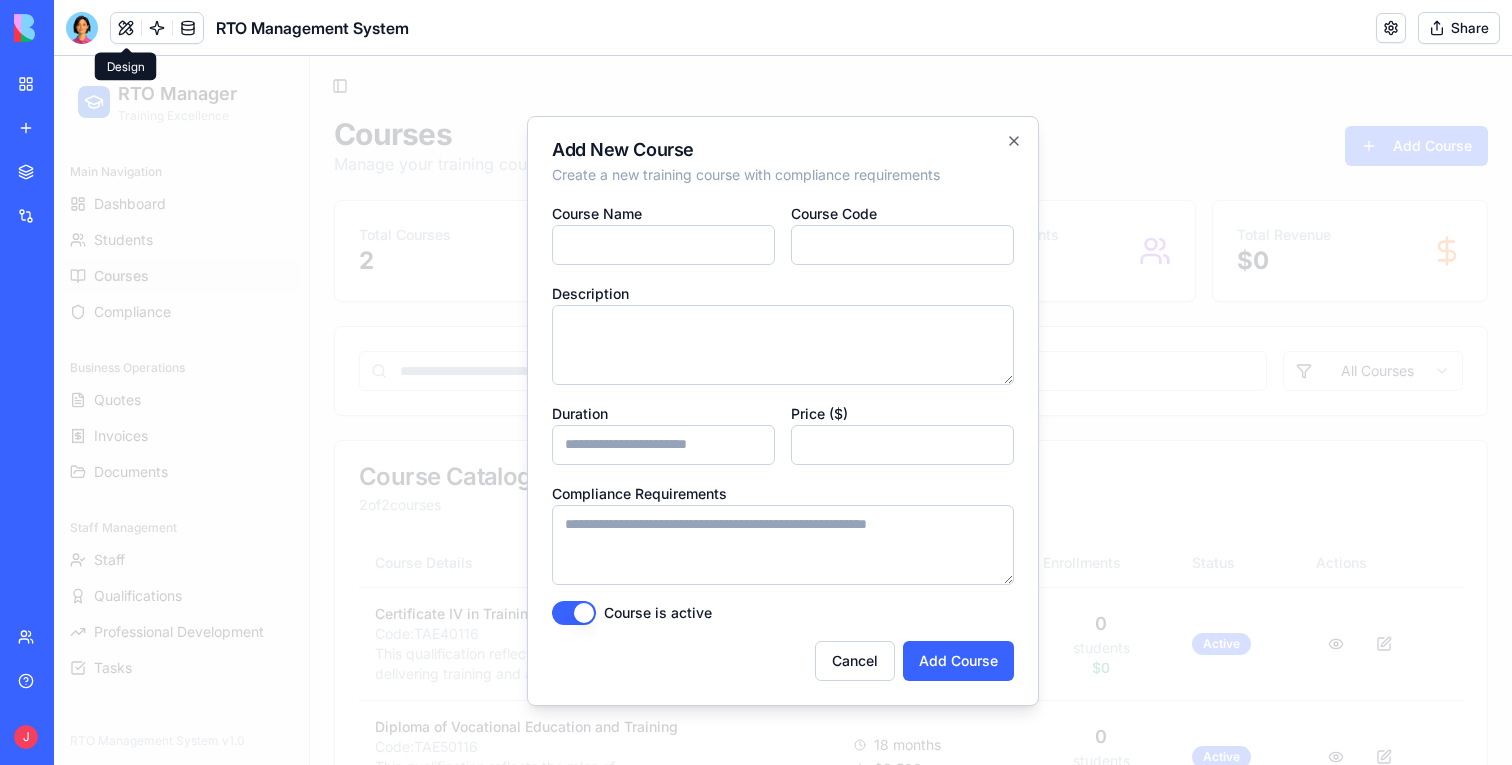 click at bounding box center [783, 410] 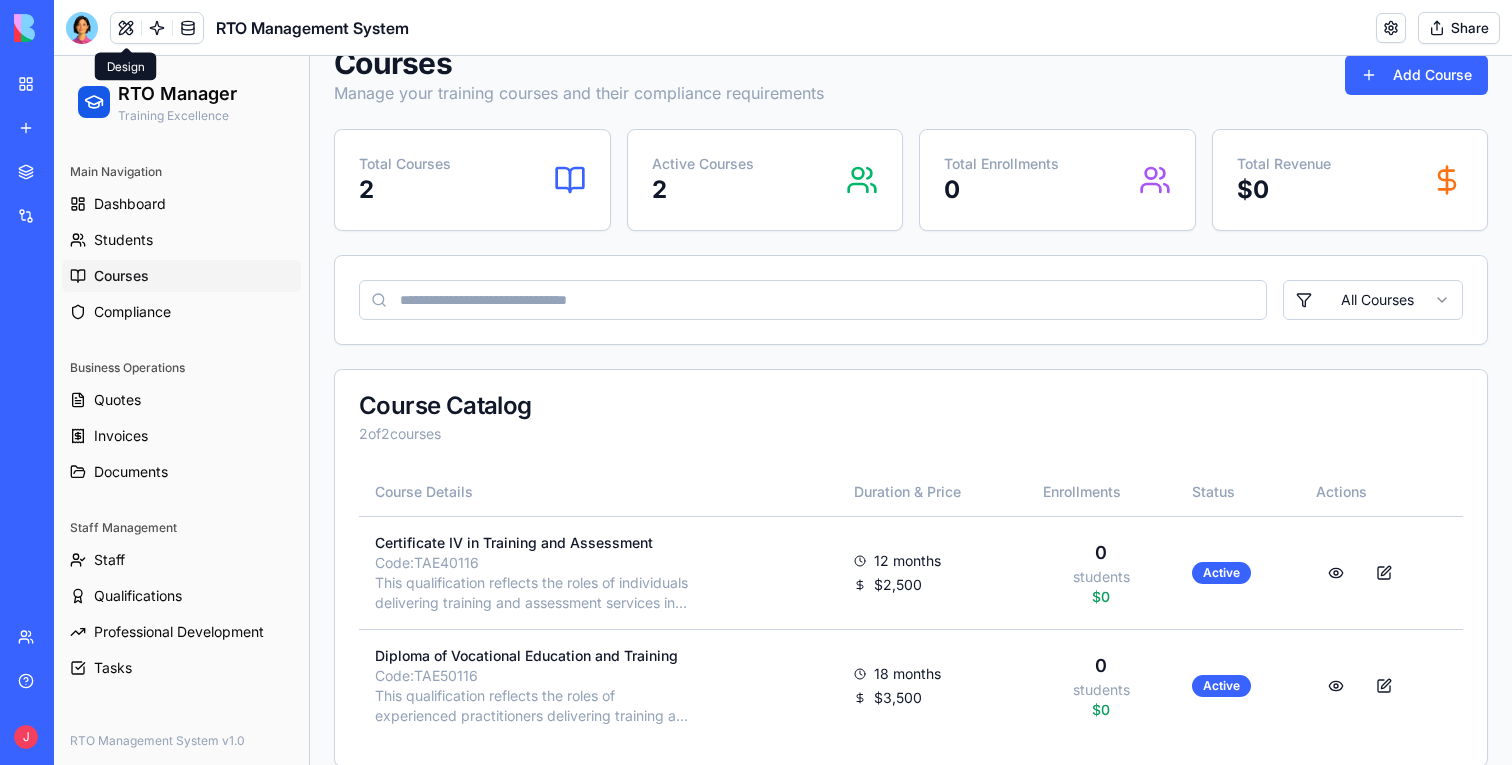 scroll, scrollTop: 97, scrollLeft: 0, axis: vertical 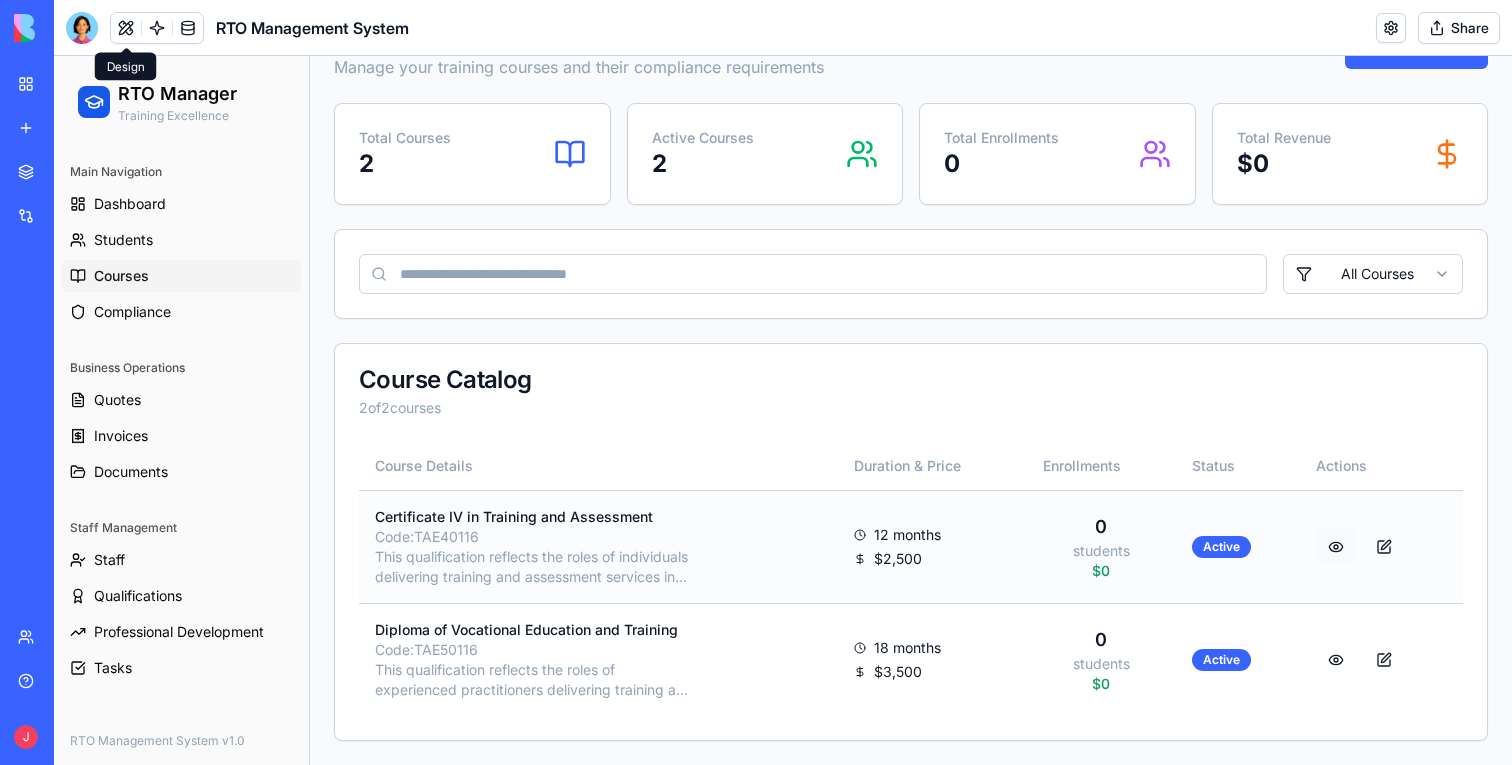 click at bounding box center [1336, 547] 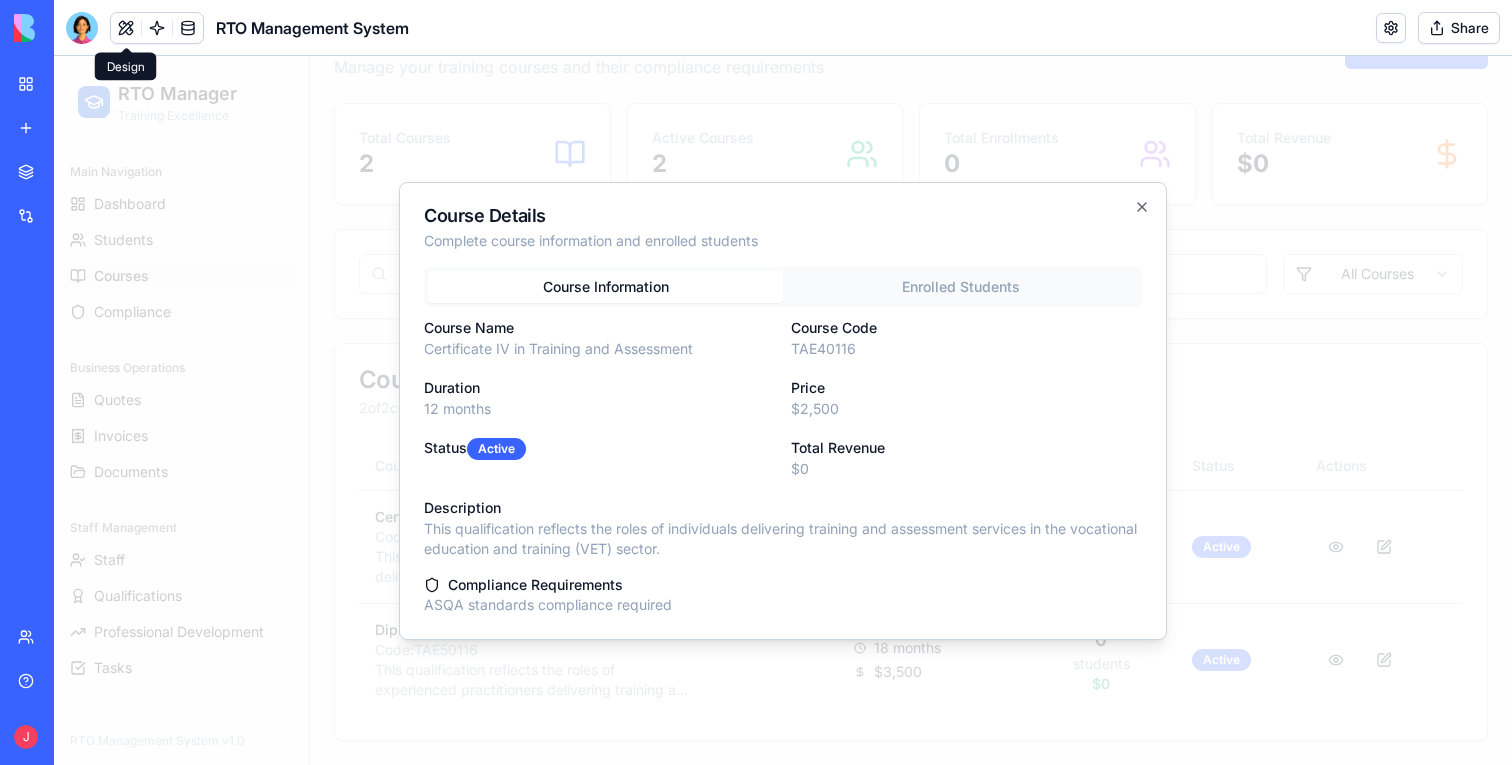 click on "Course Code TAE40116" at bounding box center [966, 337] 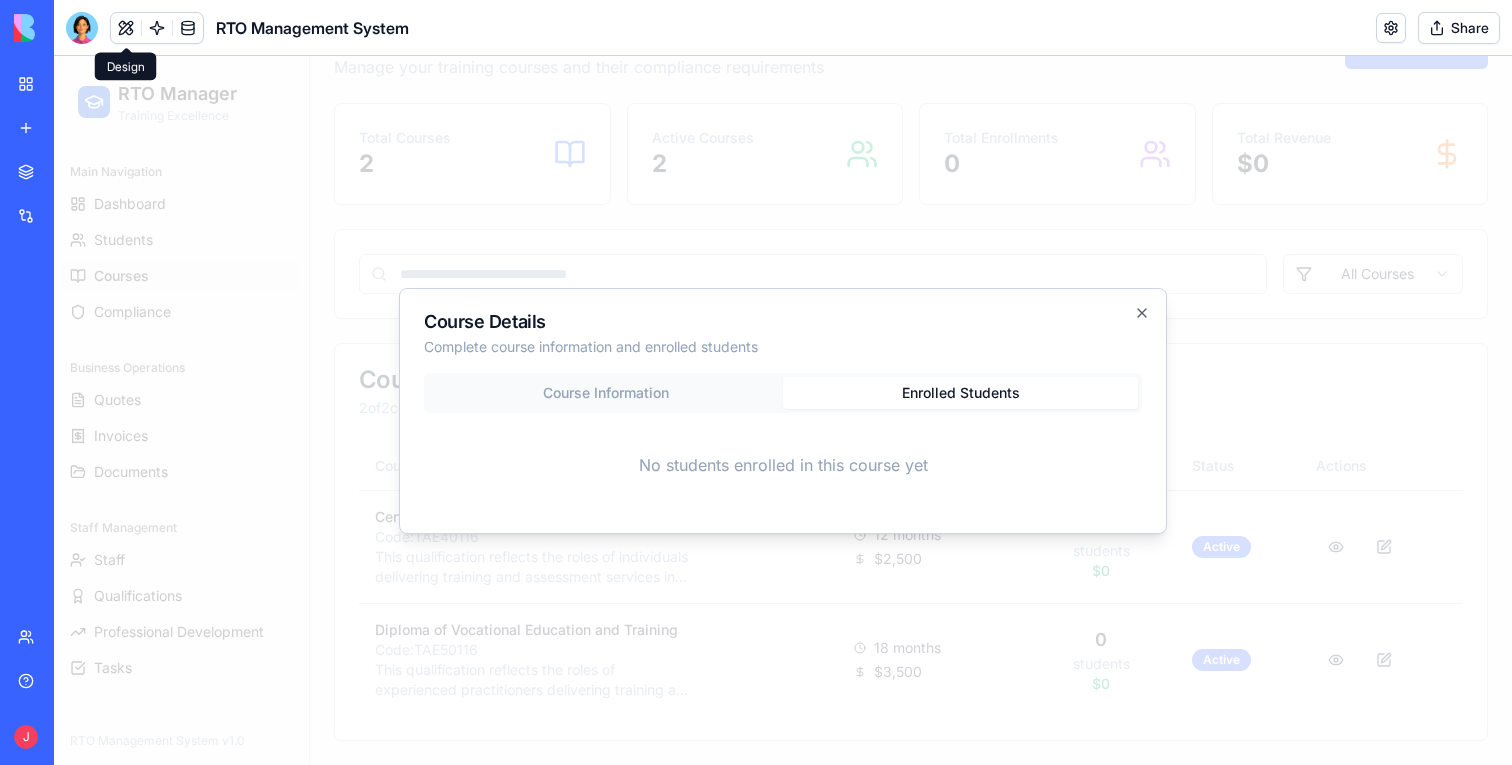 click at bounding box center (783, 410) 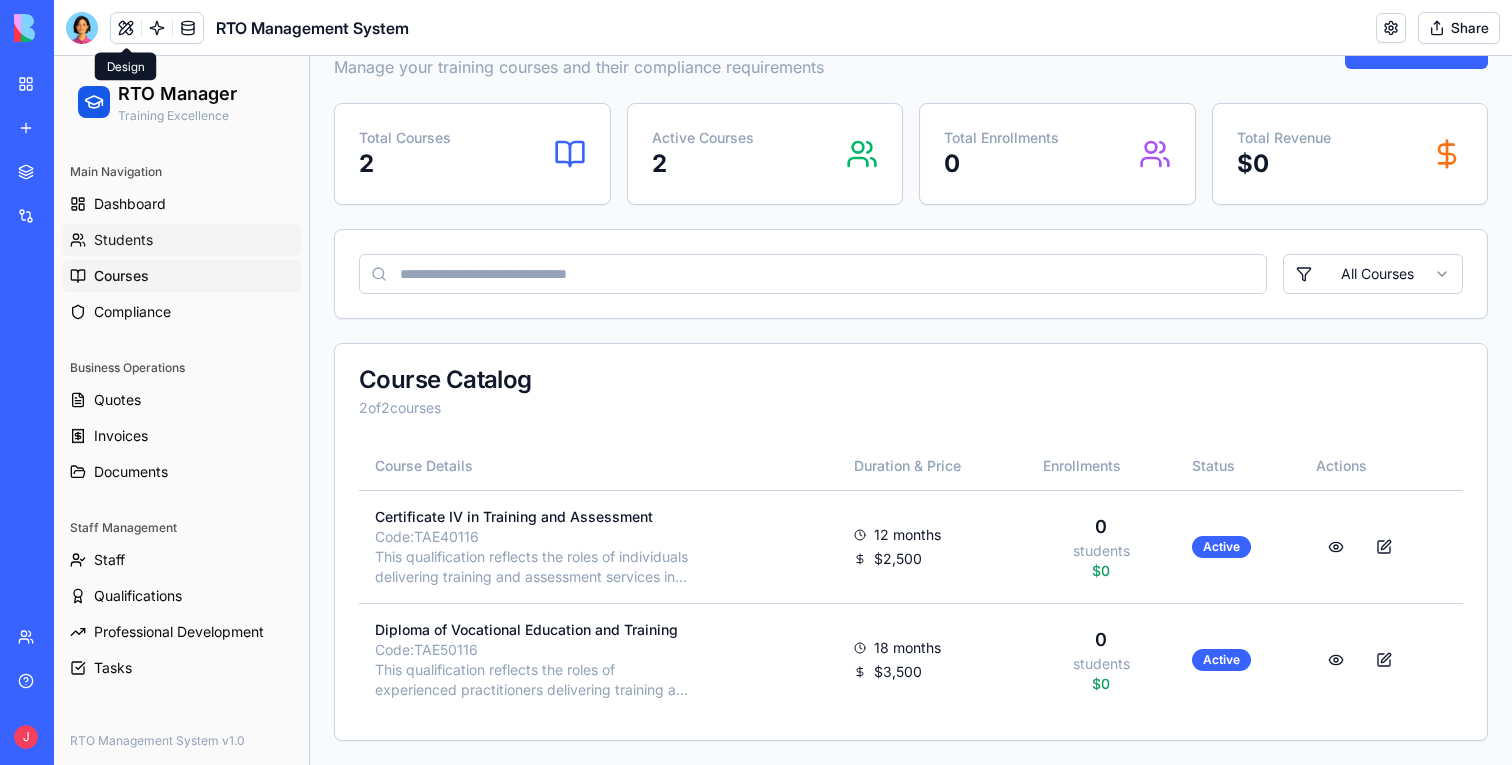 click on "Students" at bounding box center (181, 240) 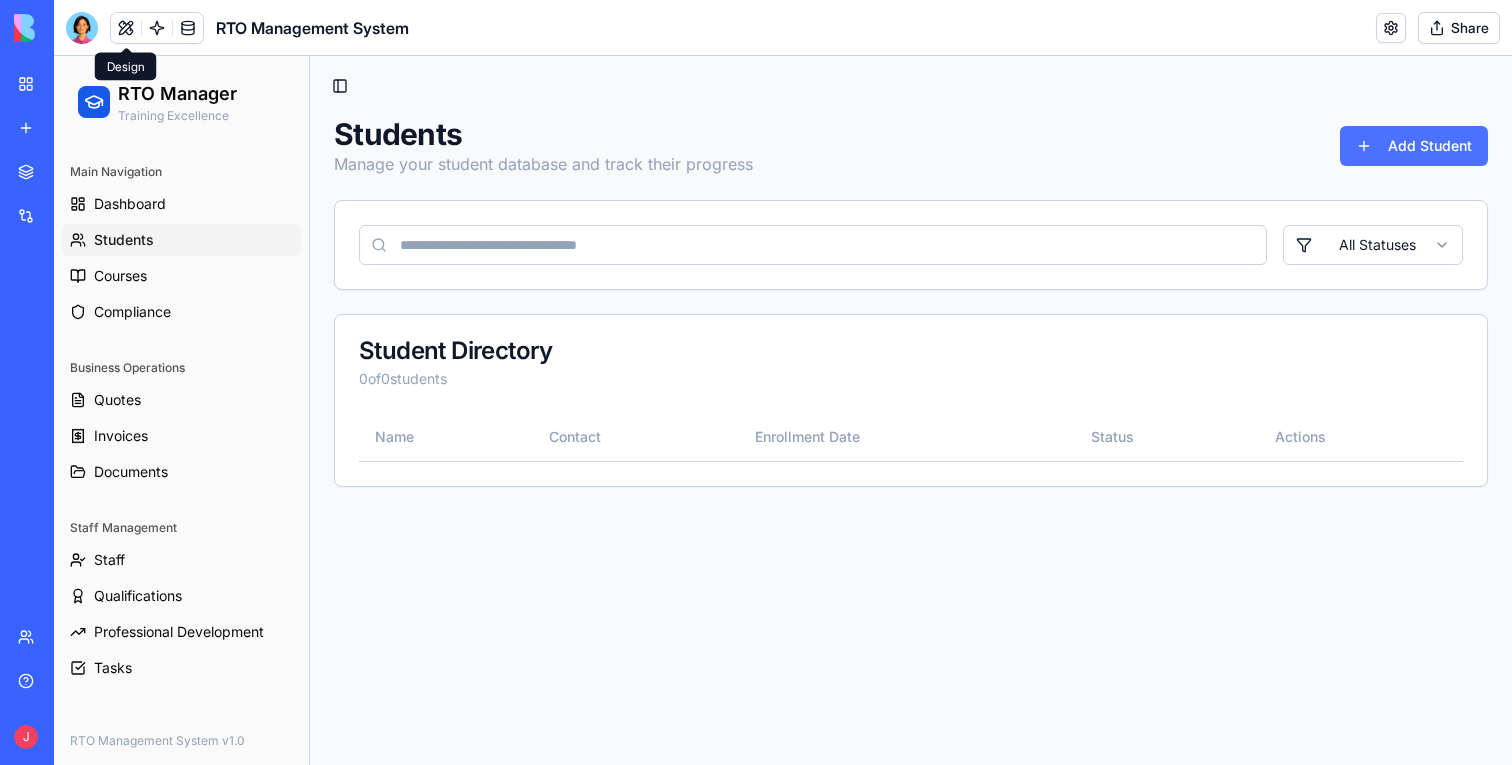 click on "Add Student" at bounding box center (1414, 146) 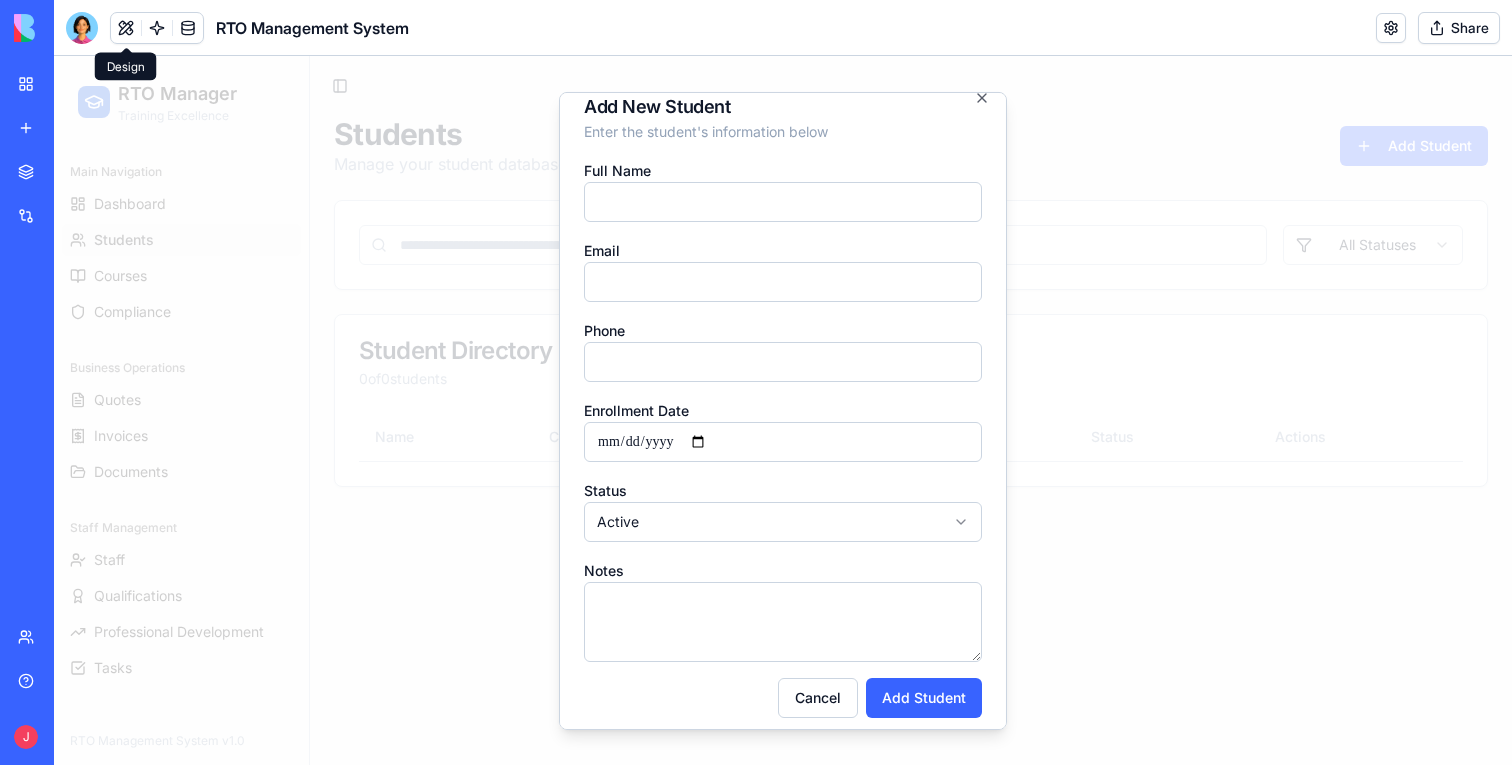 scroll, scrollTop: 32, scrollLeft: 0, axis: vertical 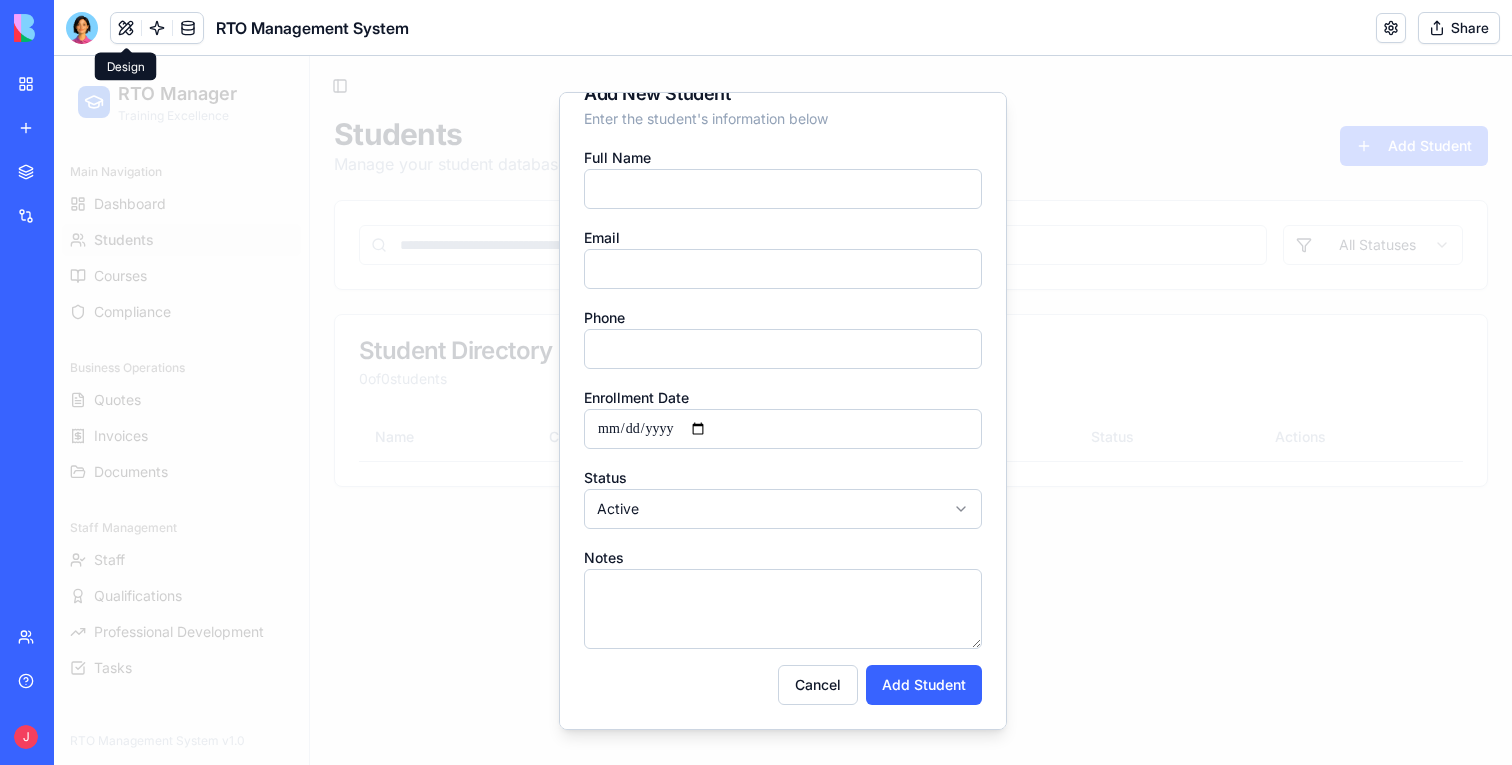 click at bounding box center (783, 410) 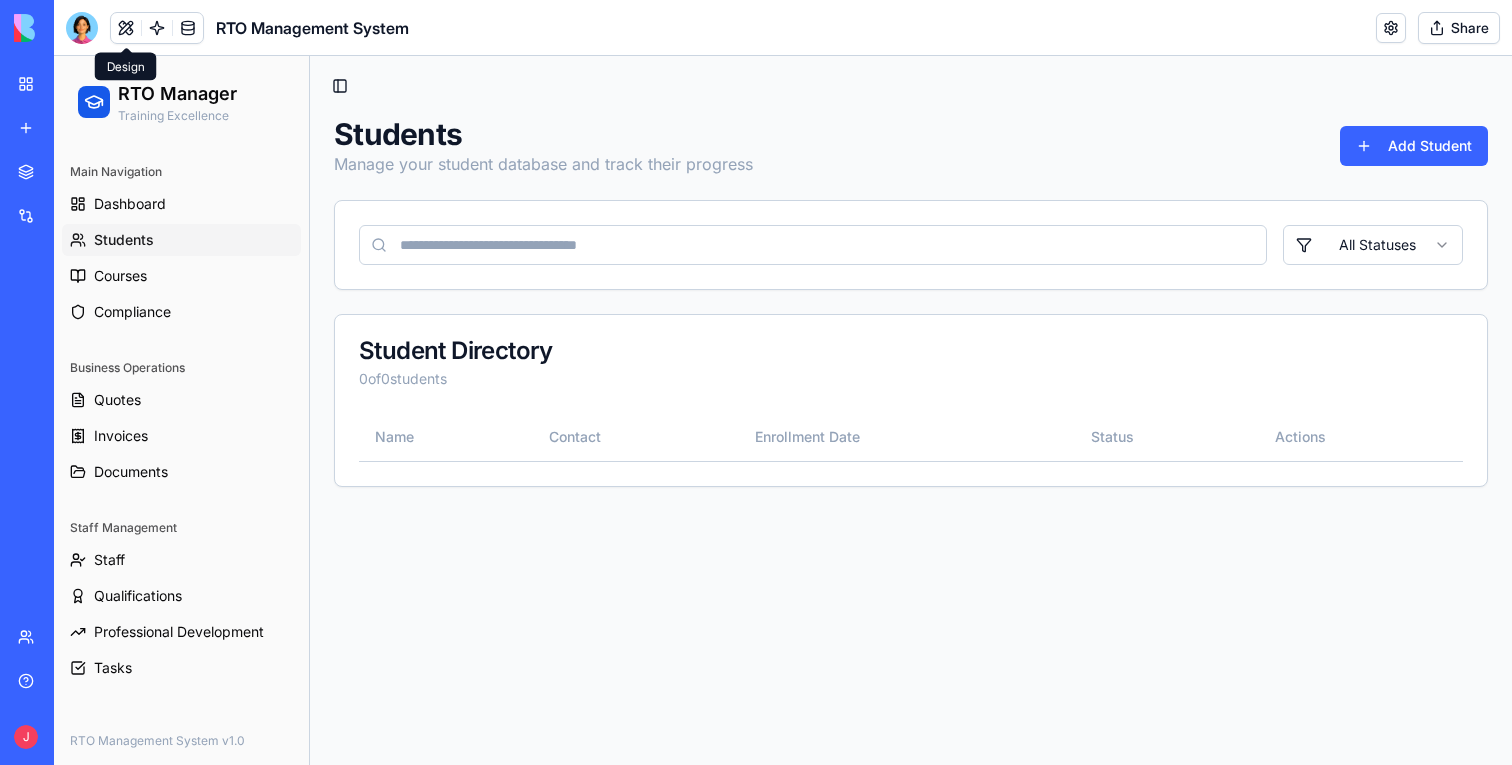 click on "Main Navigation" at bounding box center [181, 172] 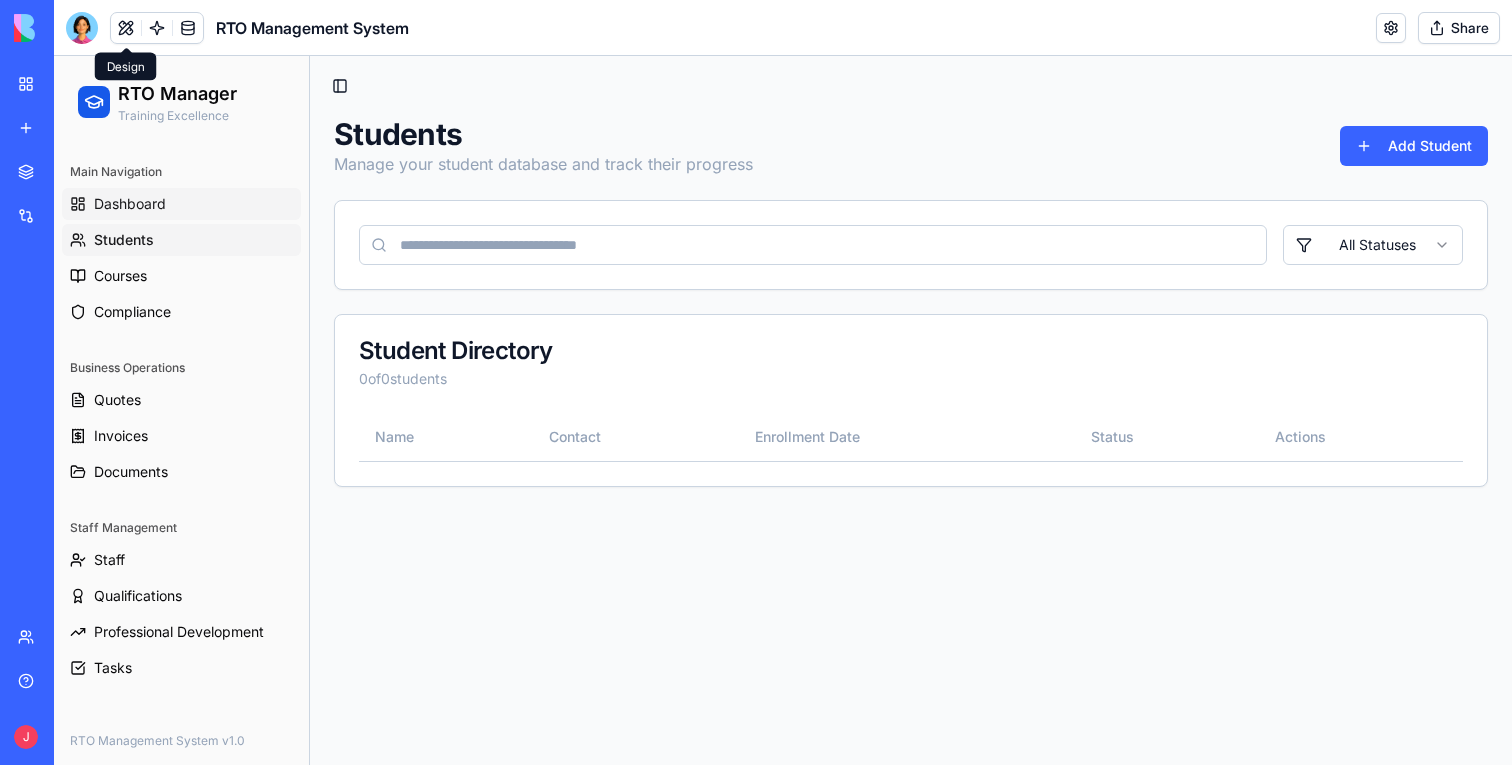 click on "Dashboard" at bounding box center (181, 204) 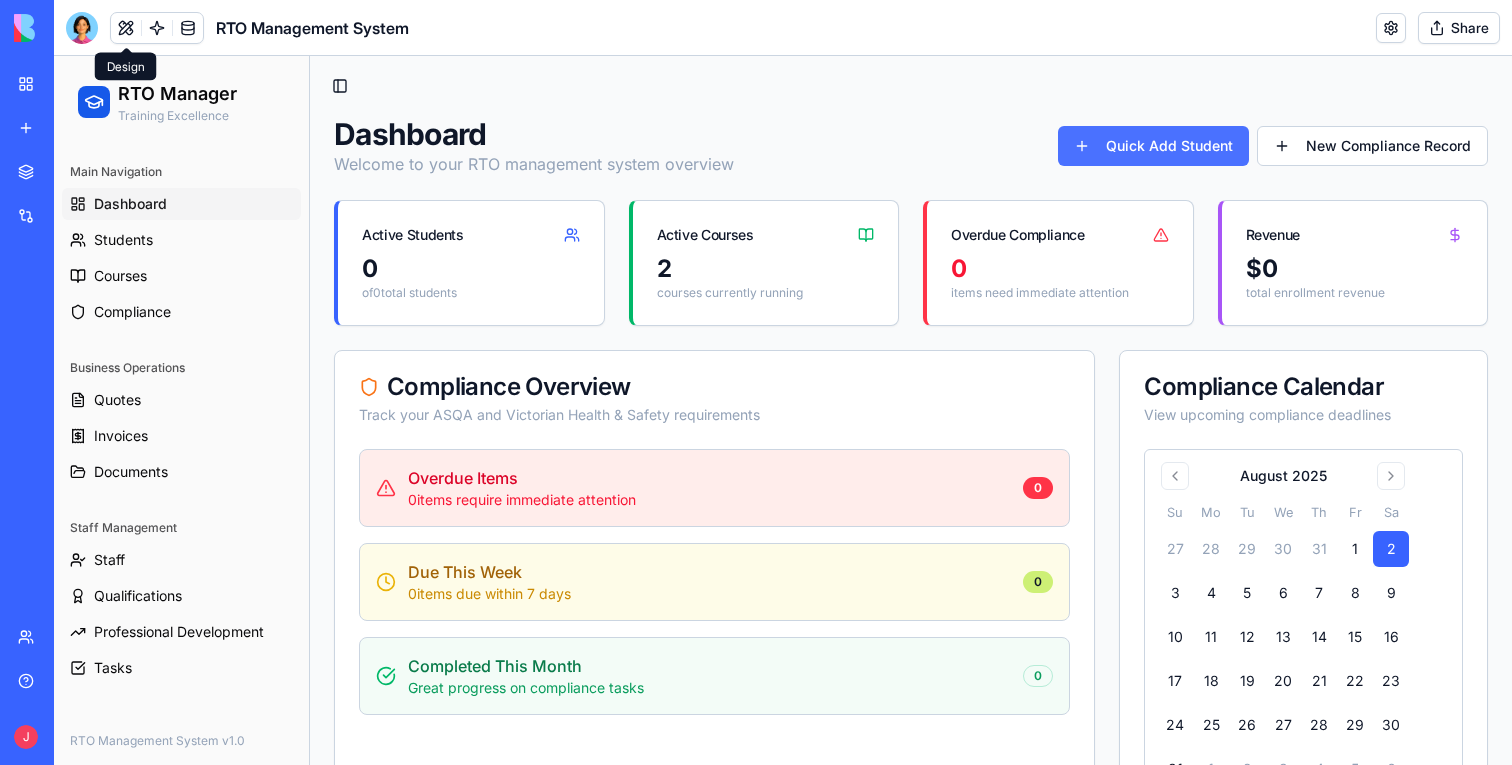 click on "Quick Add Student" at bounding box center [1153, 146] 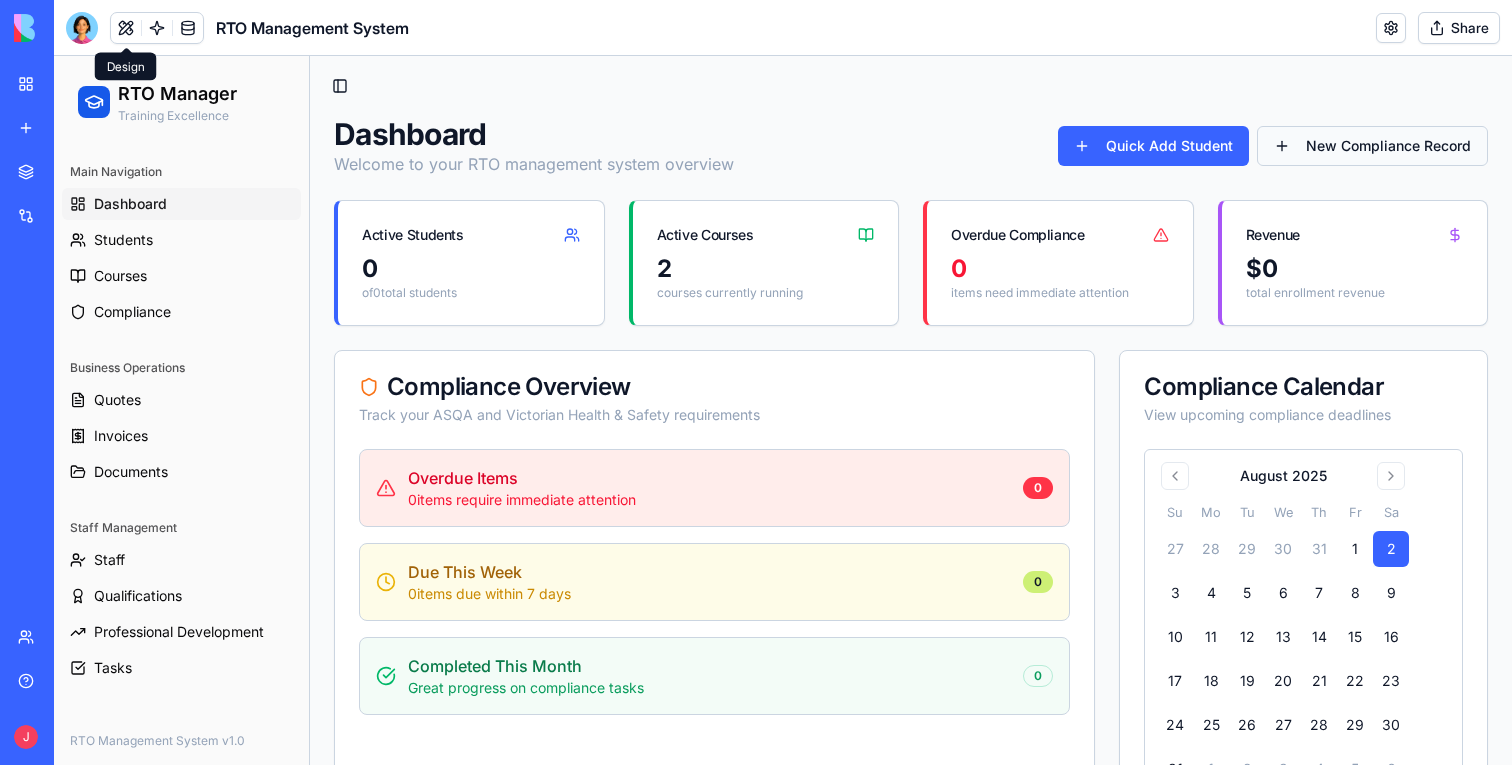 click on "New Compliance Record" at bounding box center (1372, 146) 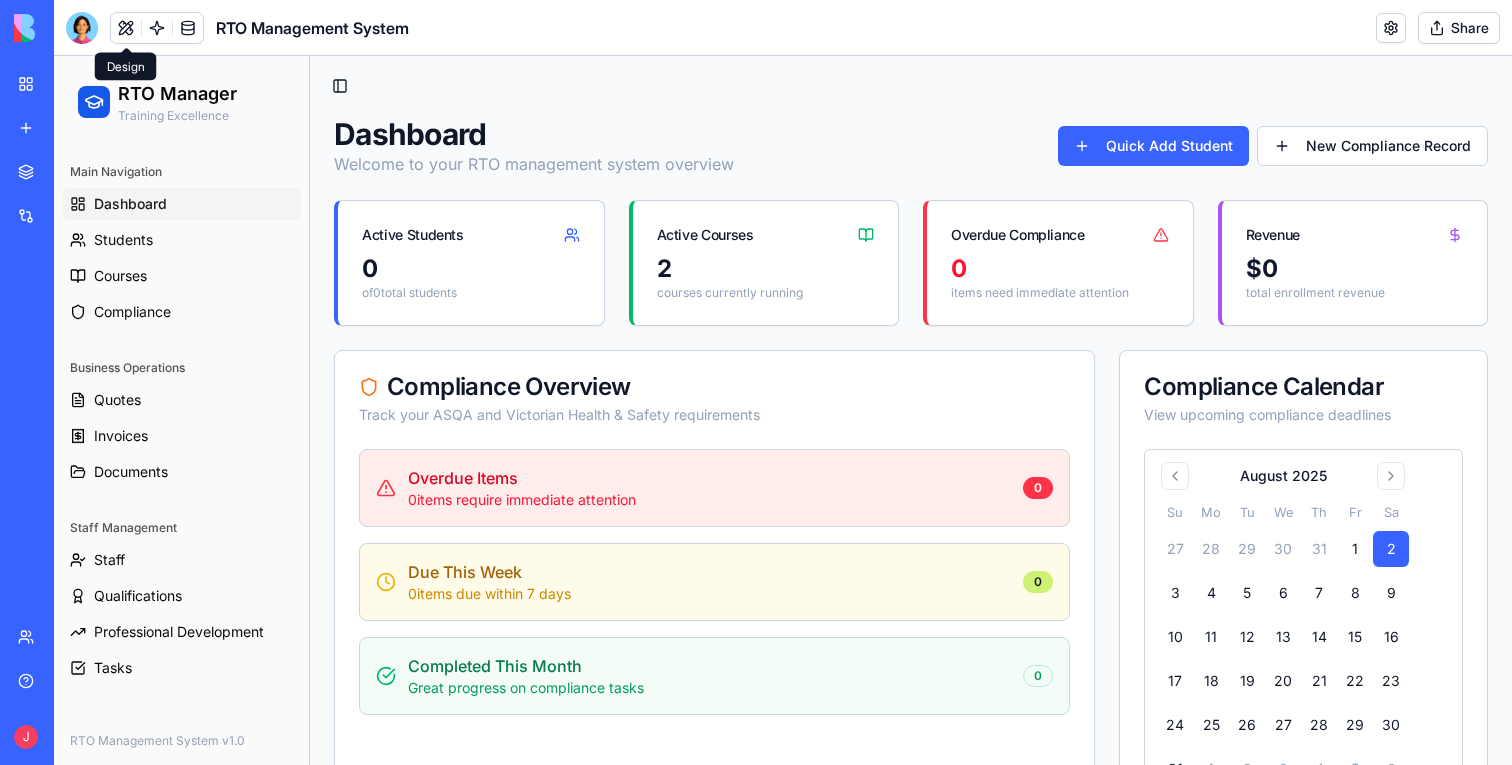 click on "Dashboard" at bounding box center (130, 204) 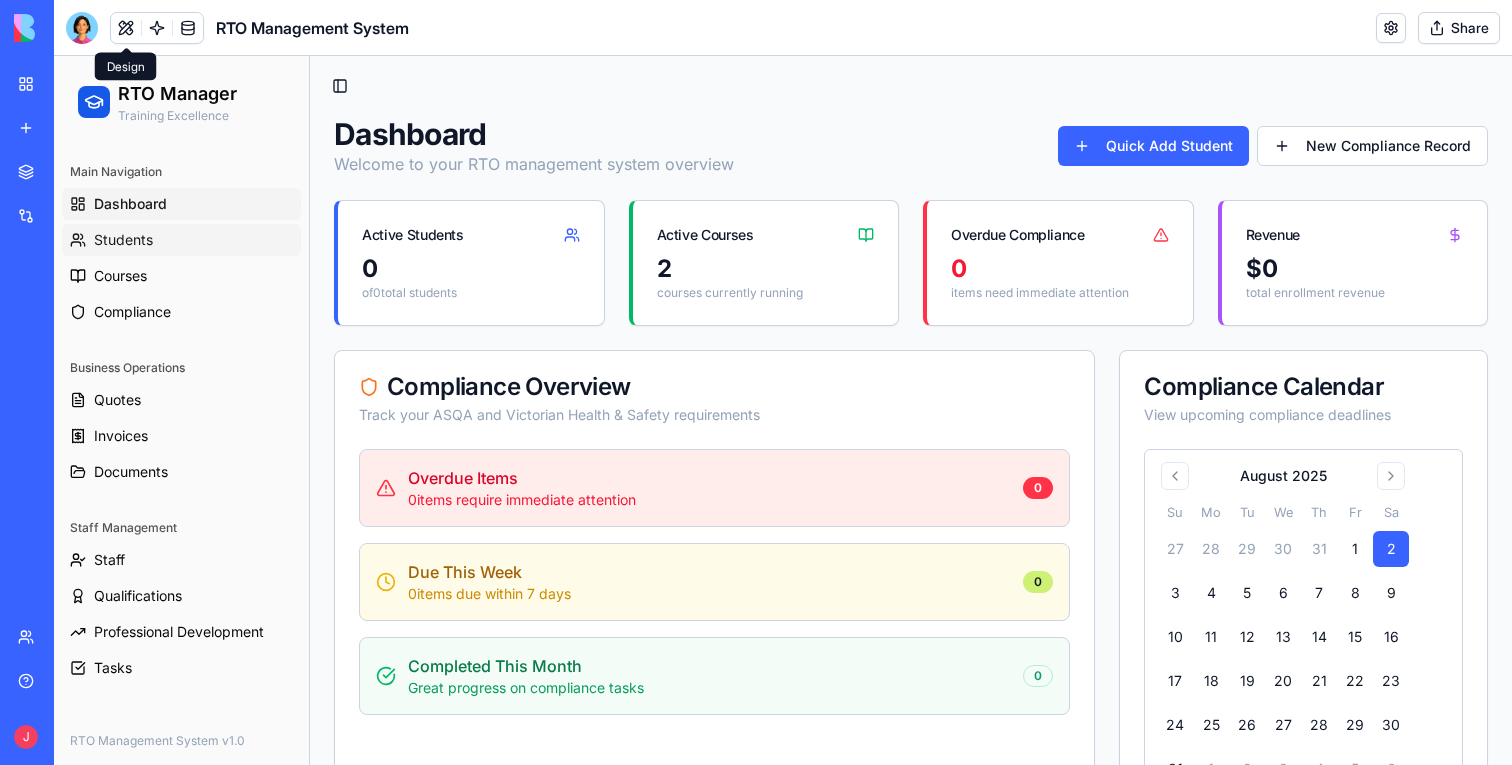 click on "Students" at bounding box center (181, 240) 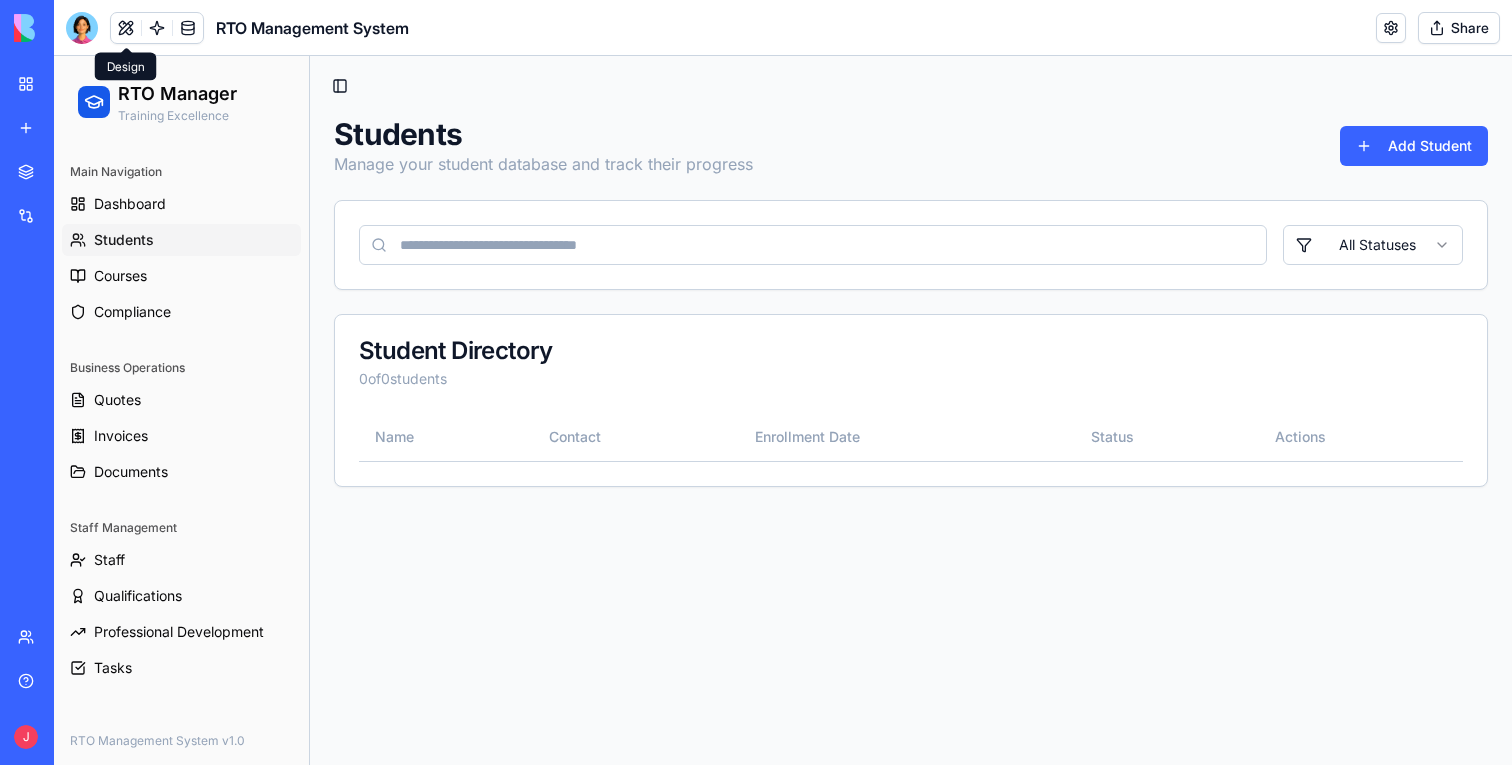click on "Students Manage your student database and track their progress Add Student" at bounding box center [911, 146] 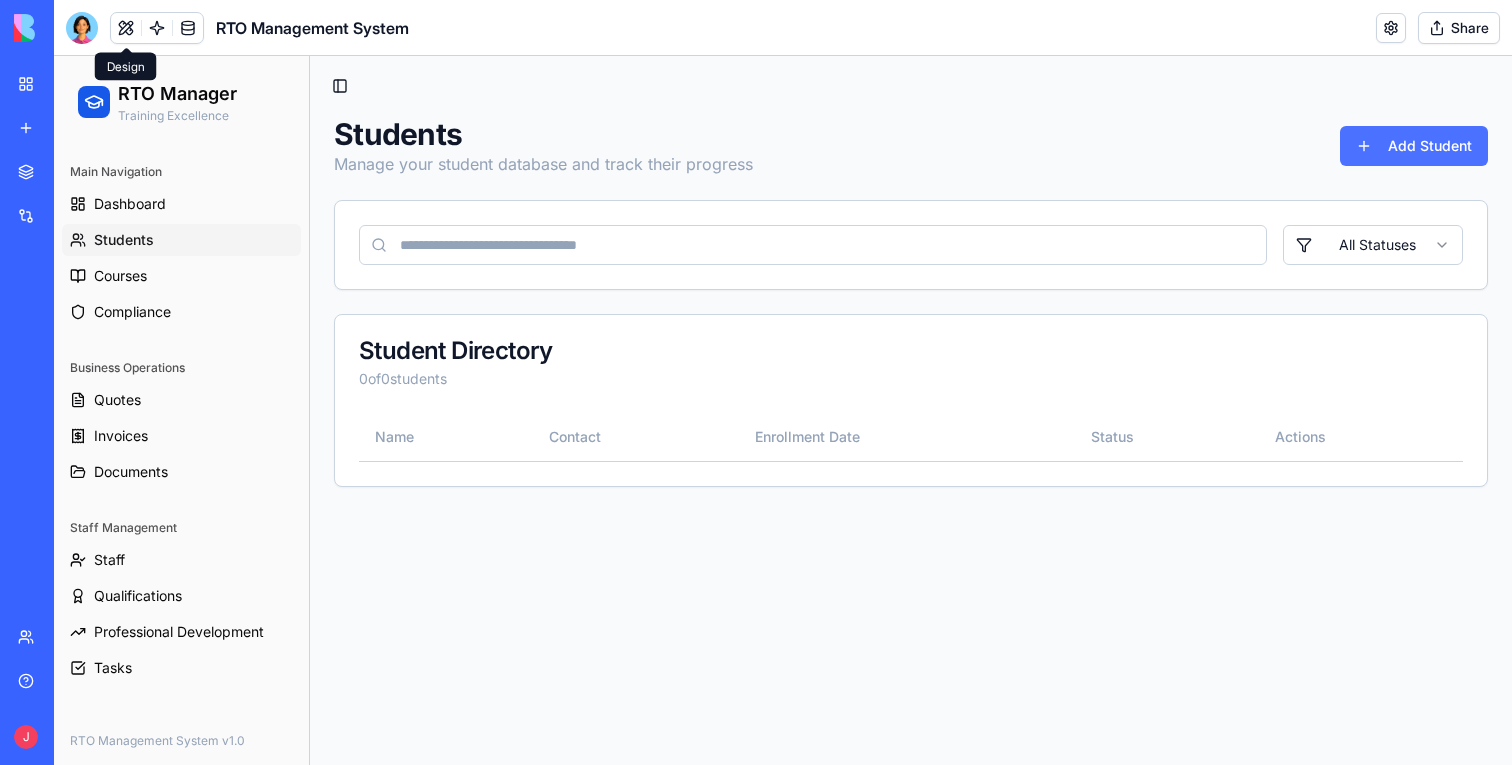 click on "Add Student" at bounding box center [1414, 146] 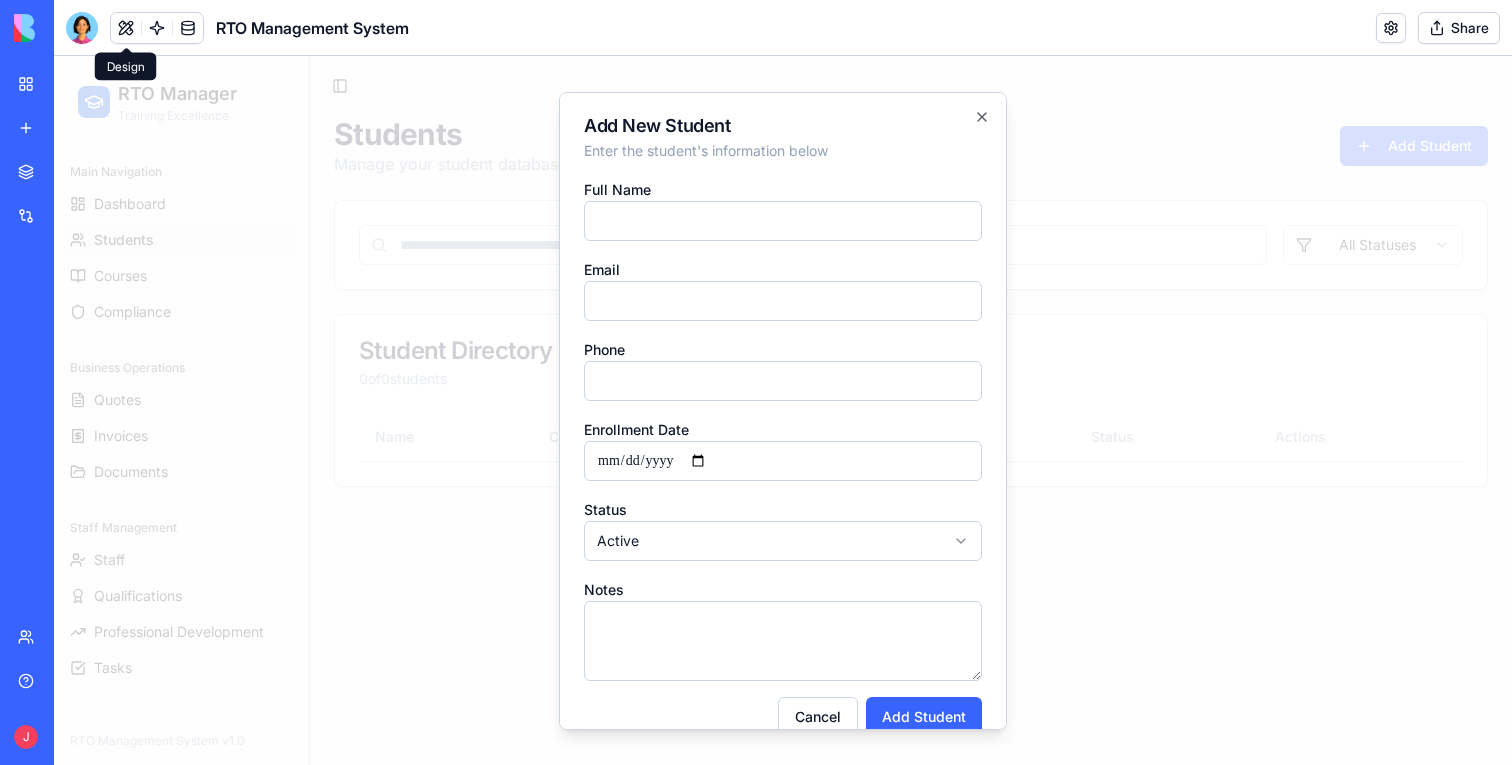 click at bounding box center [783, 410] 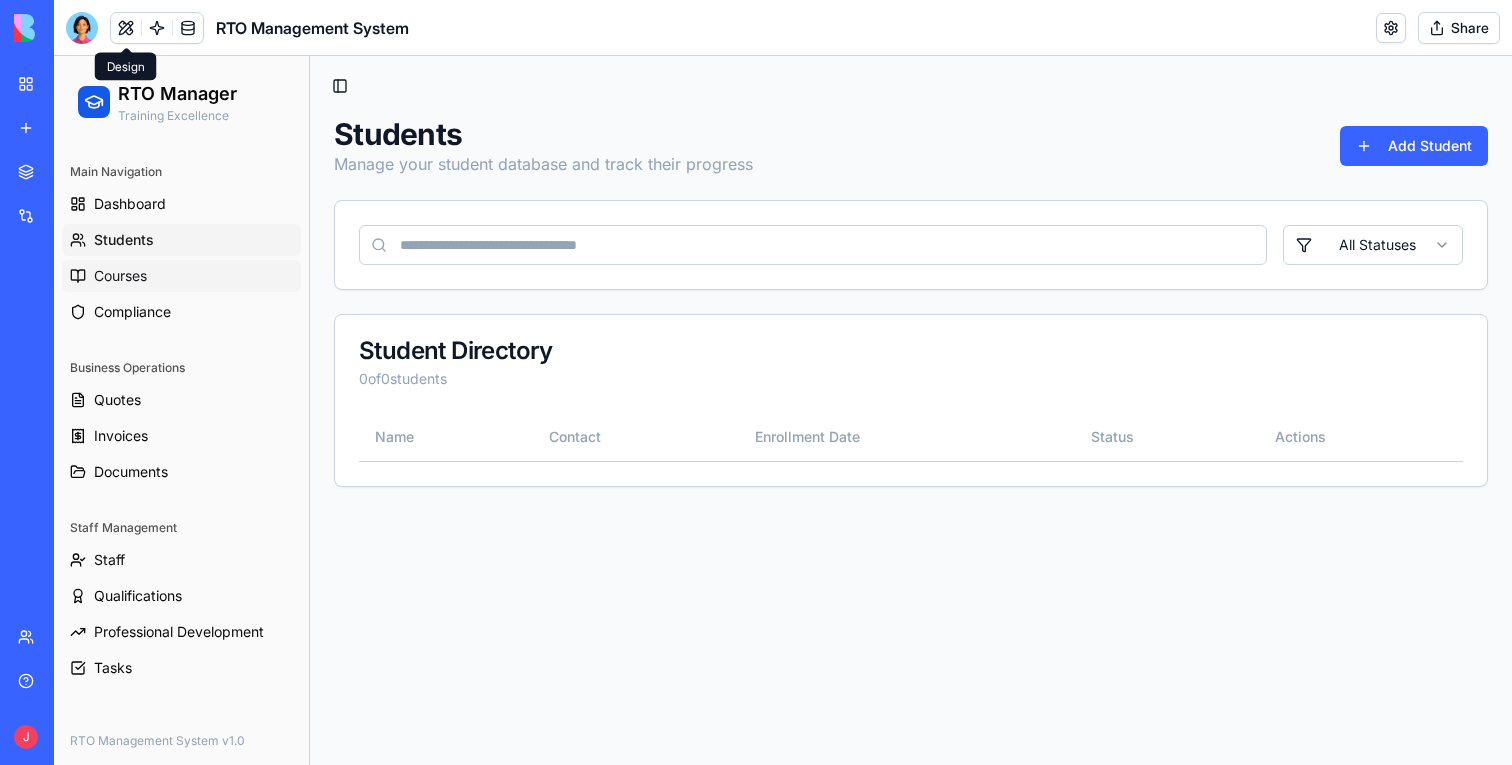click on "Courses" at bounding box center [181, 276] 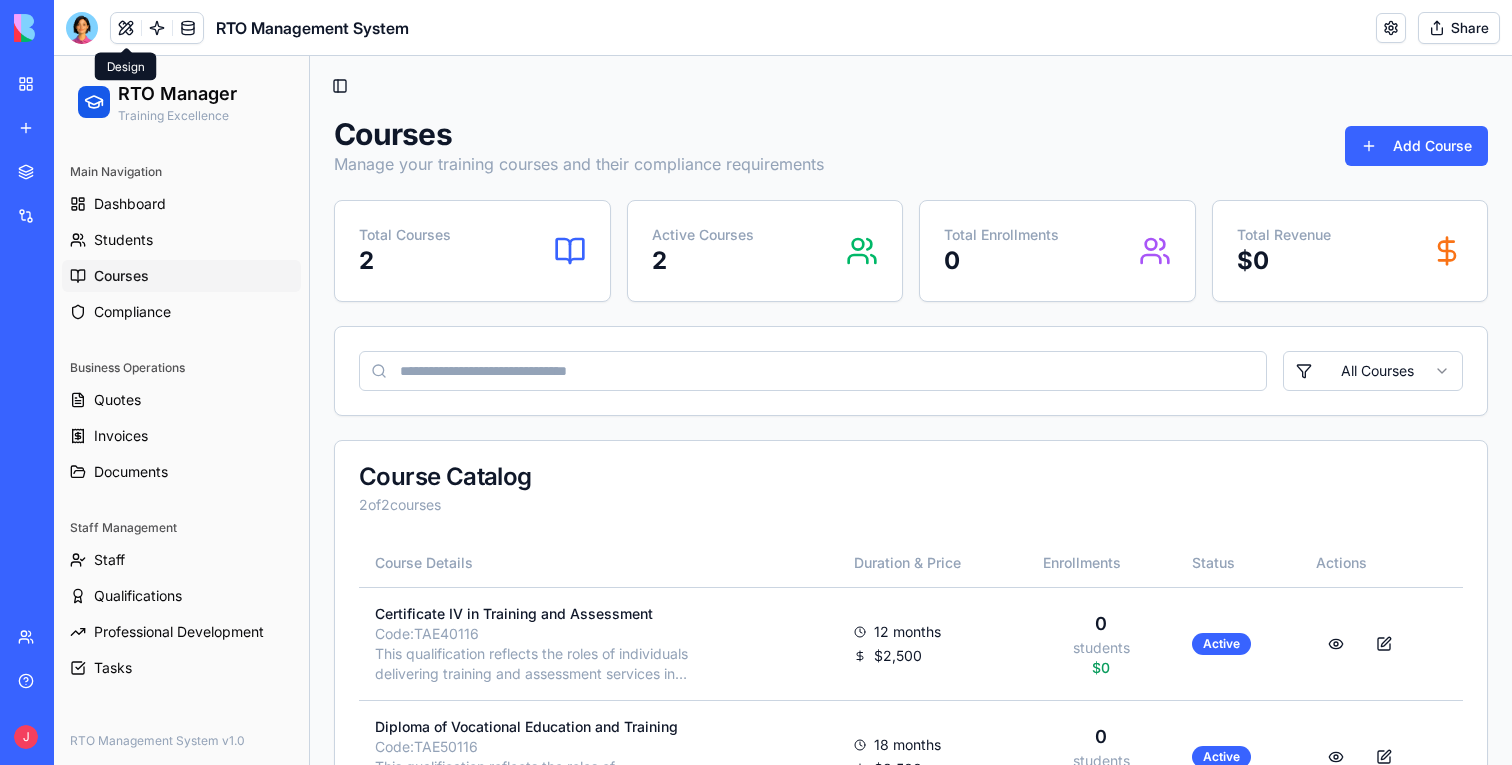 click on "Courses Manage your training courses and their compliance requirements Add Course" at bounding box center [911, 146] 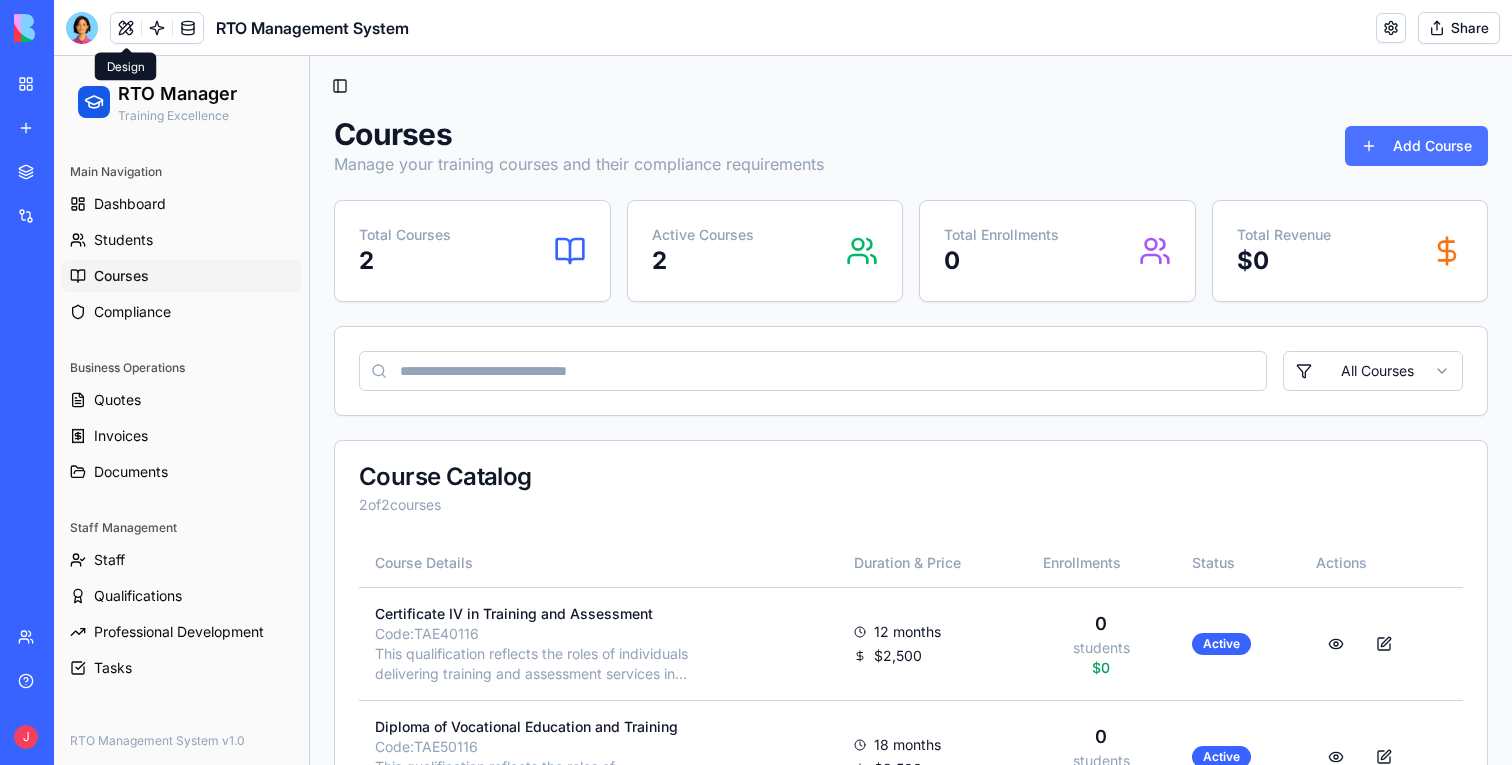click on "Add Course" at bounding box center [1416, 146] 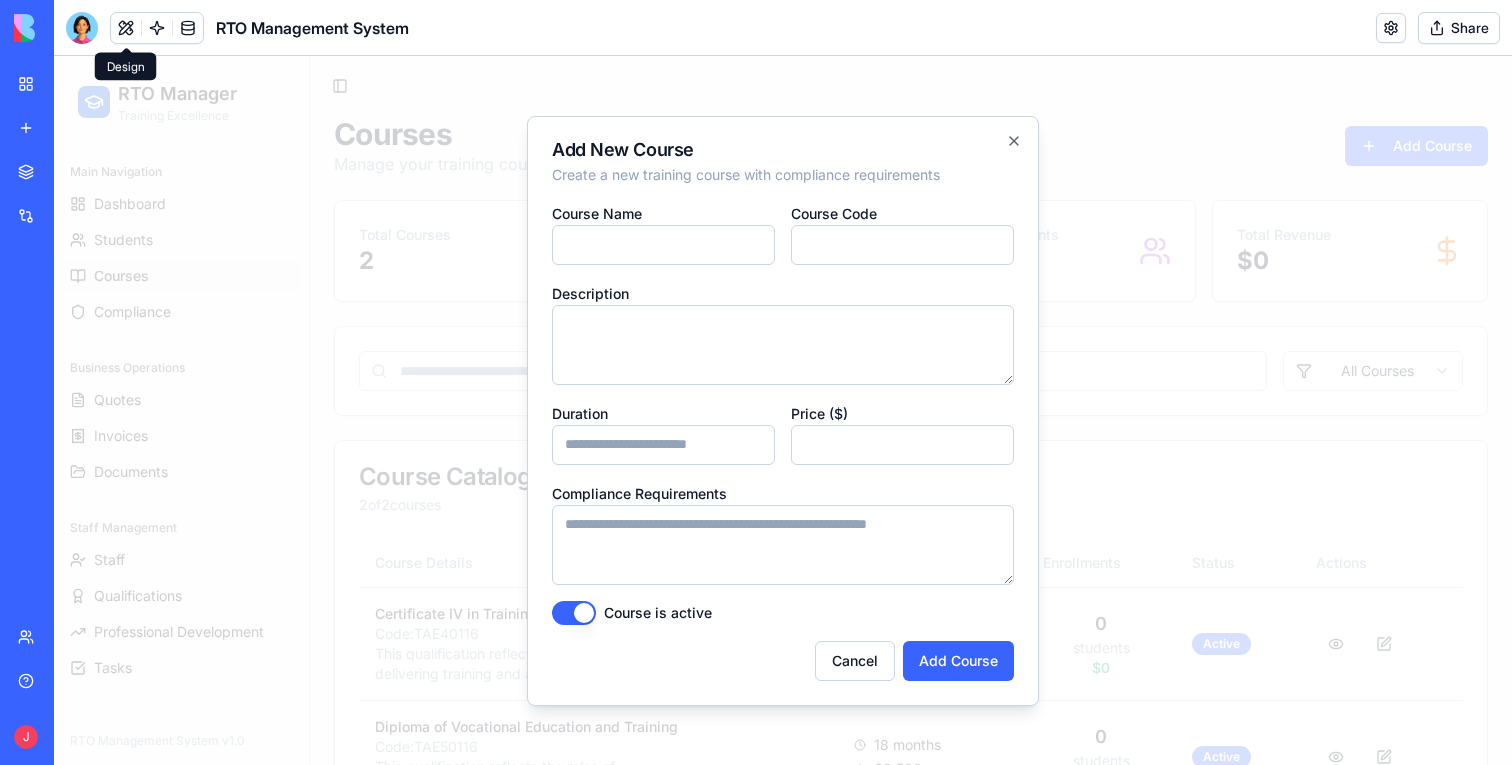 click at bounding box center (783, 410) 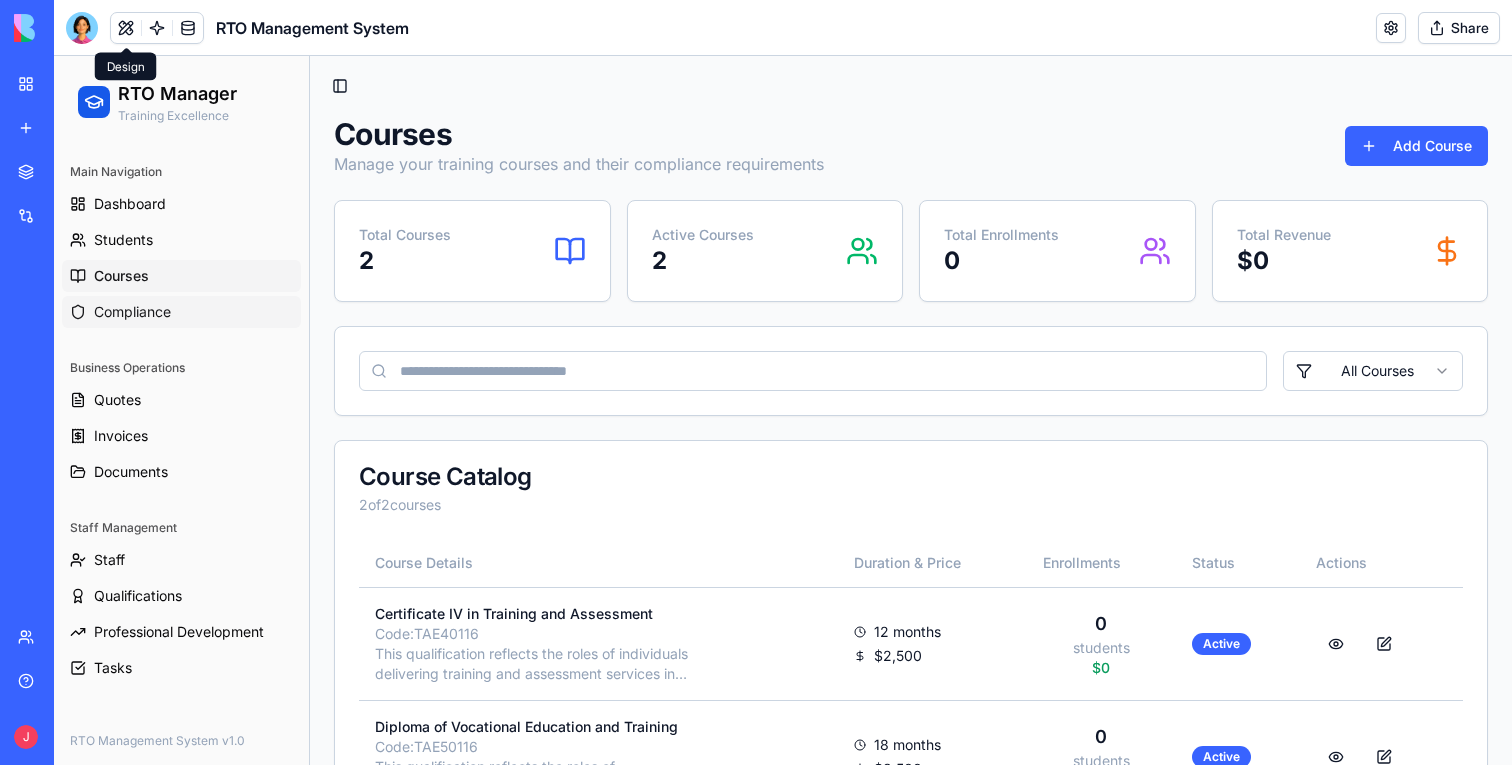 click 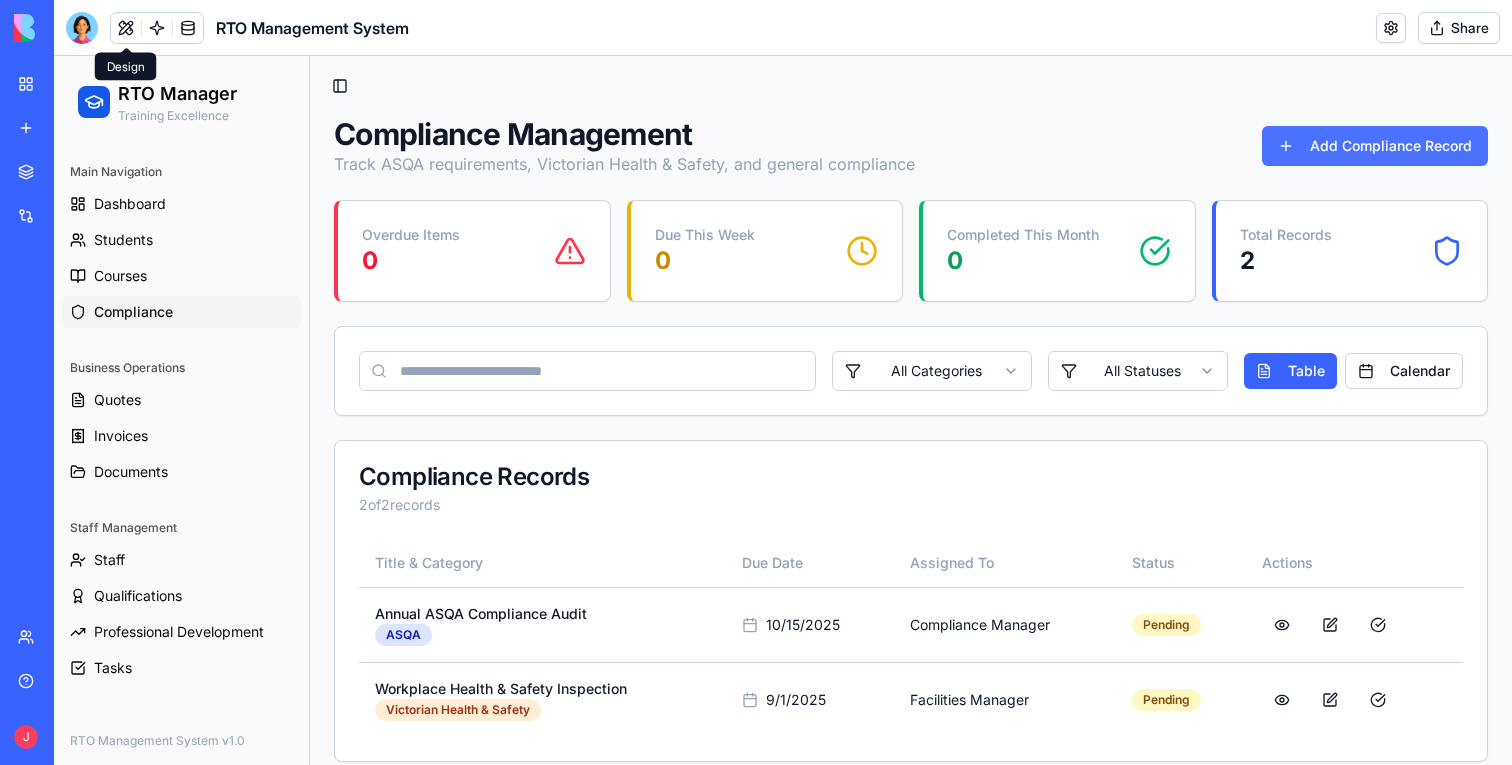 click on "Add Compliance Record" at bounding box center (1375, 146) 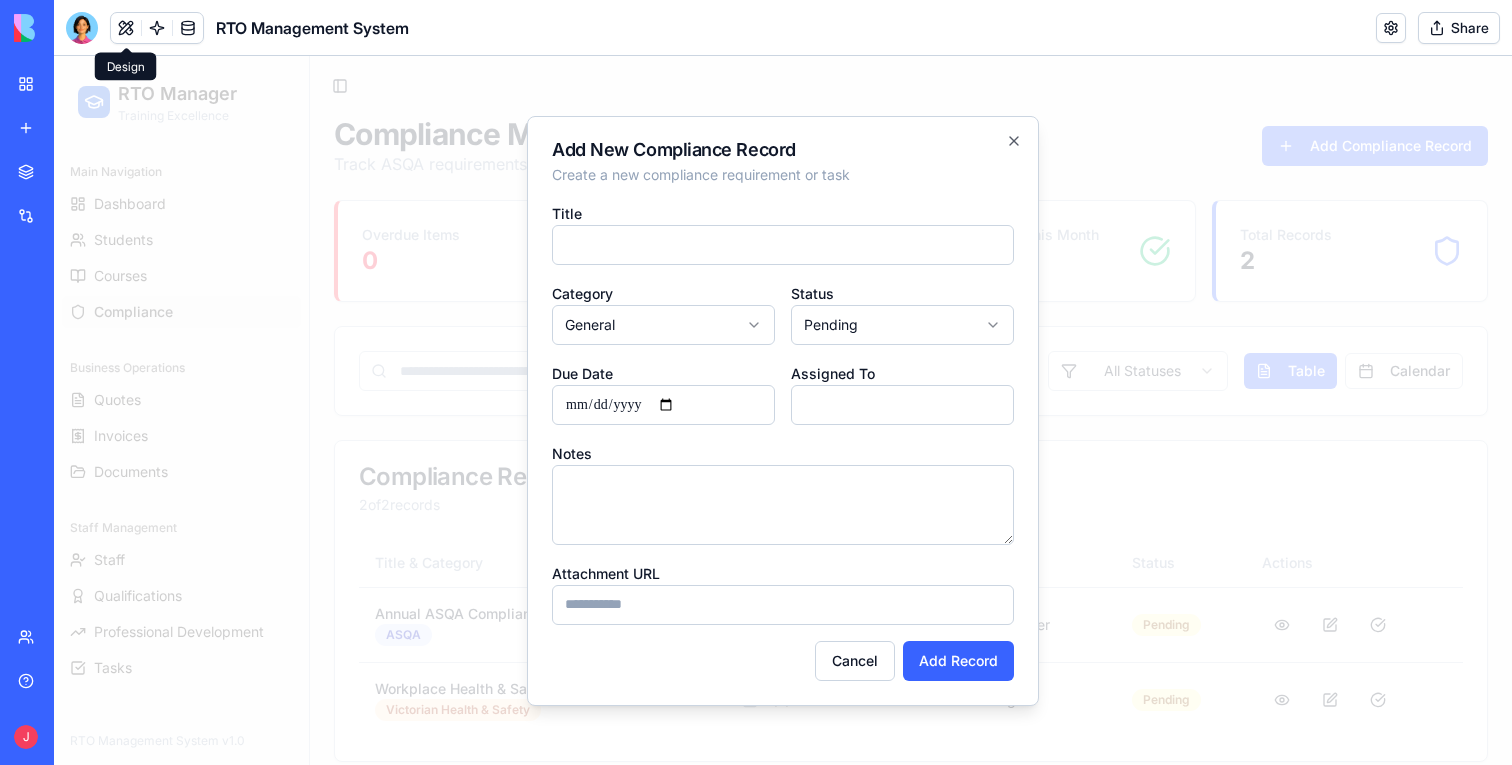 click at bounding box center [783, 410] 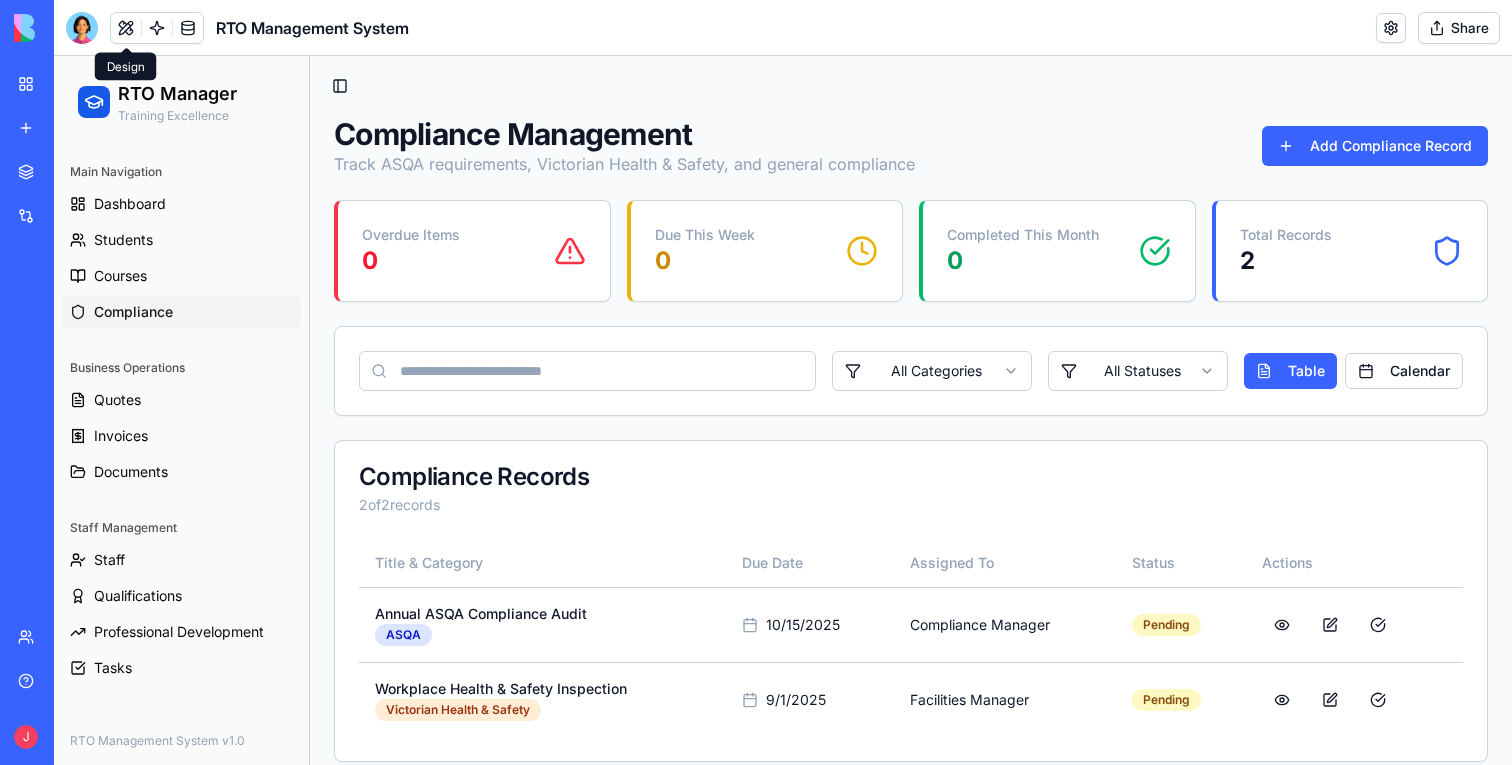 scroll, scrollTop: 21, scrollLeft: 0, axis: vertical 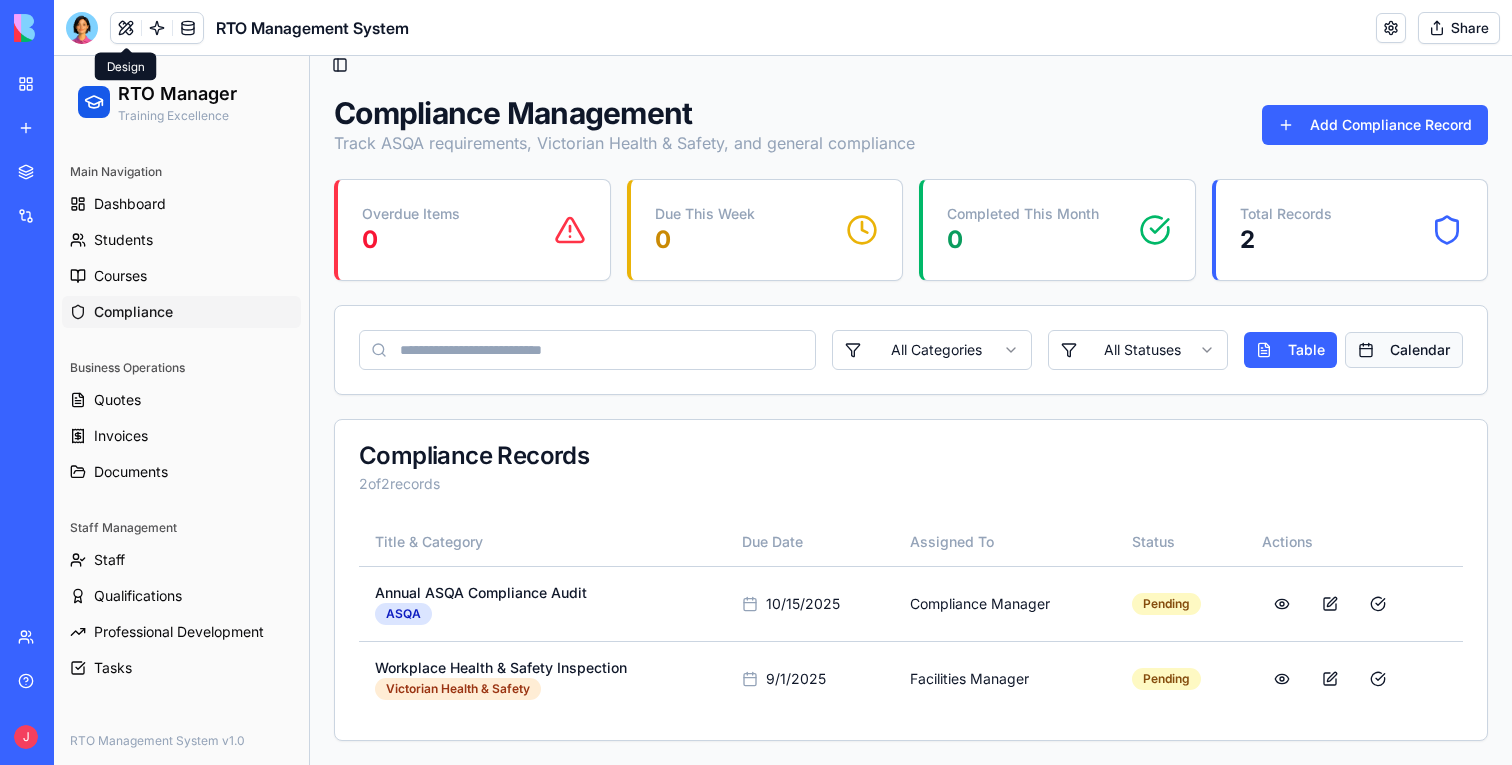 click on "Calendar" at bounding box center [1404, 350] 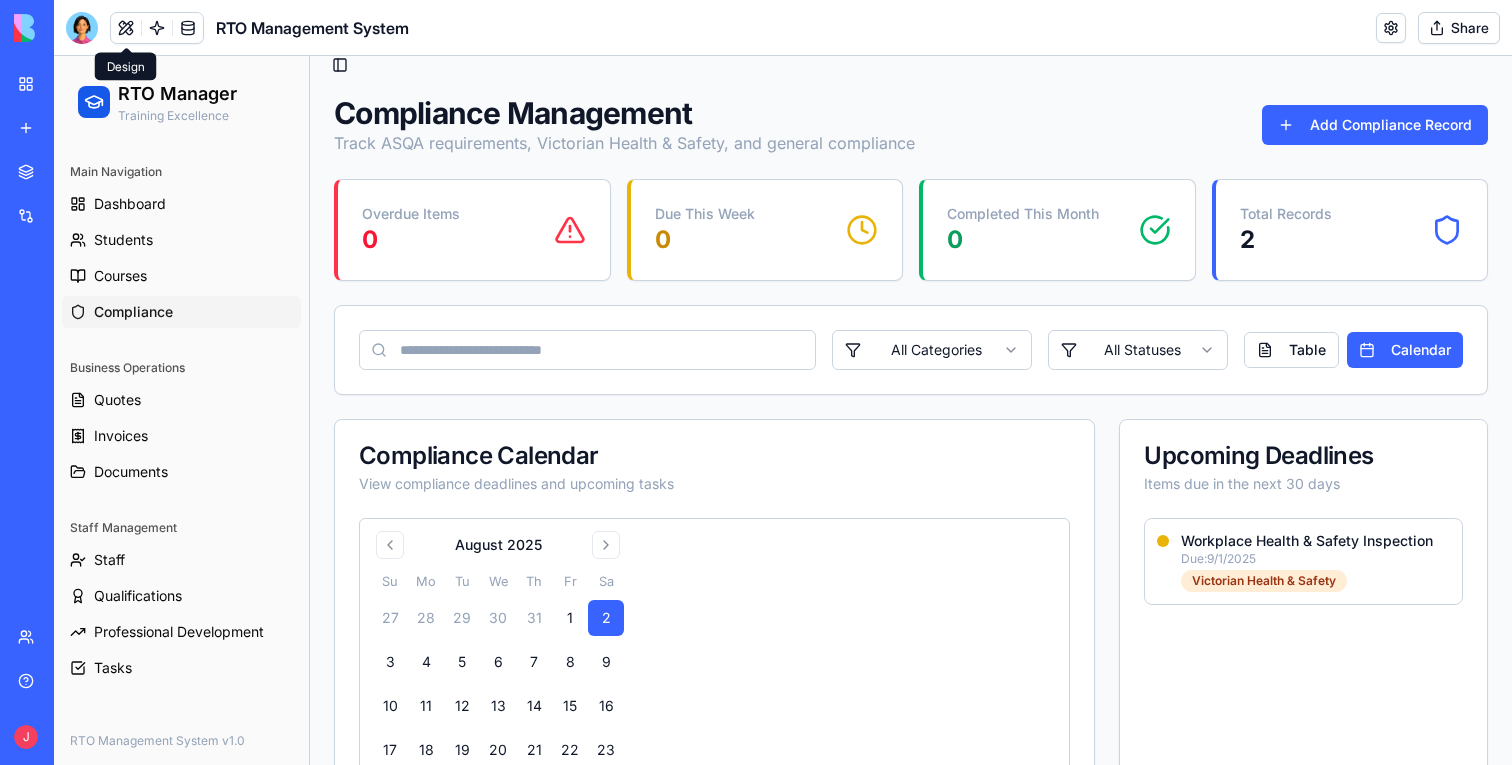 scroll, scrollTop: 174, scrollLeft: 0, axis: vertical 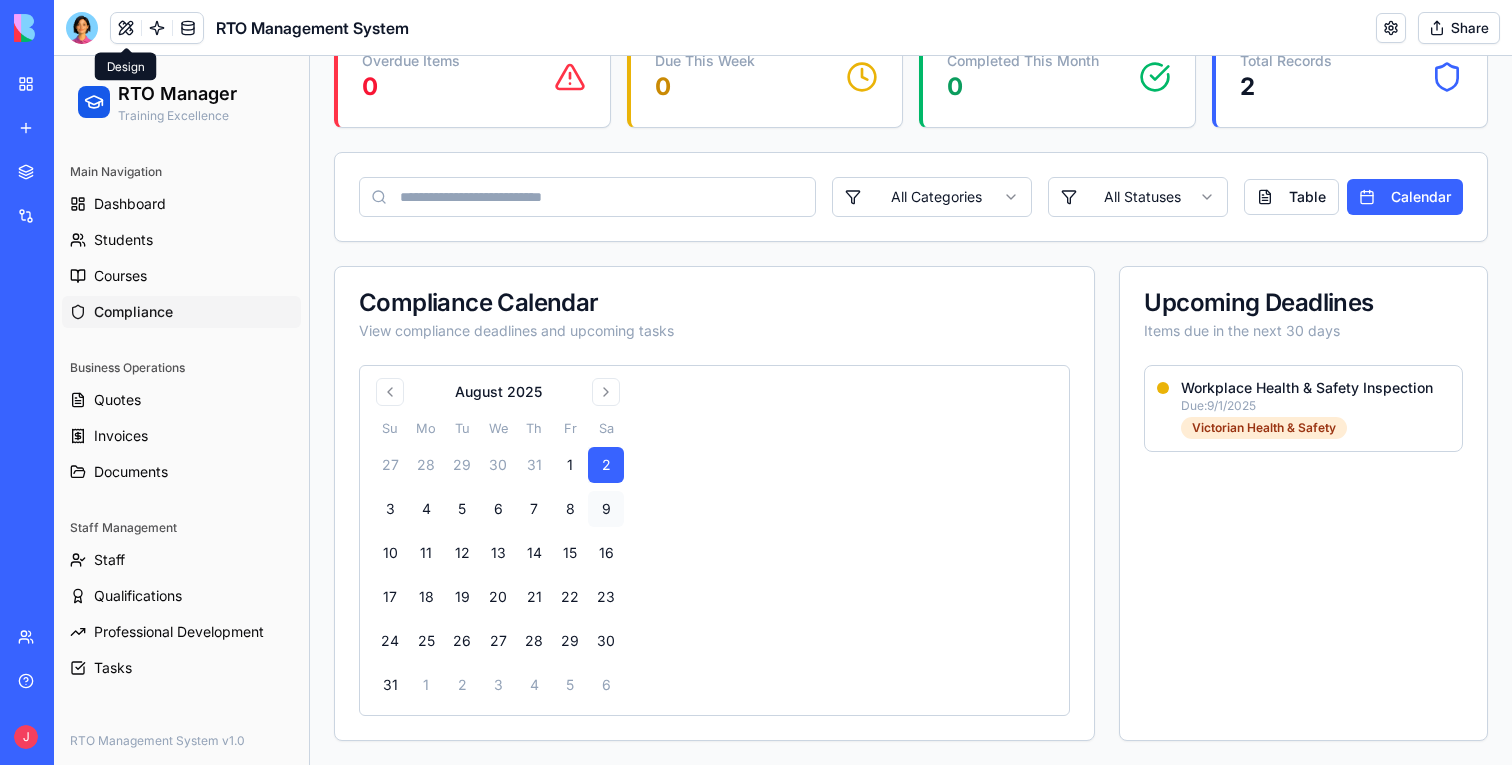click on "9" at bounding box center (606, 509) 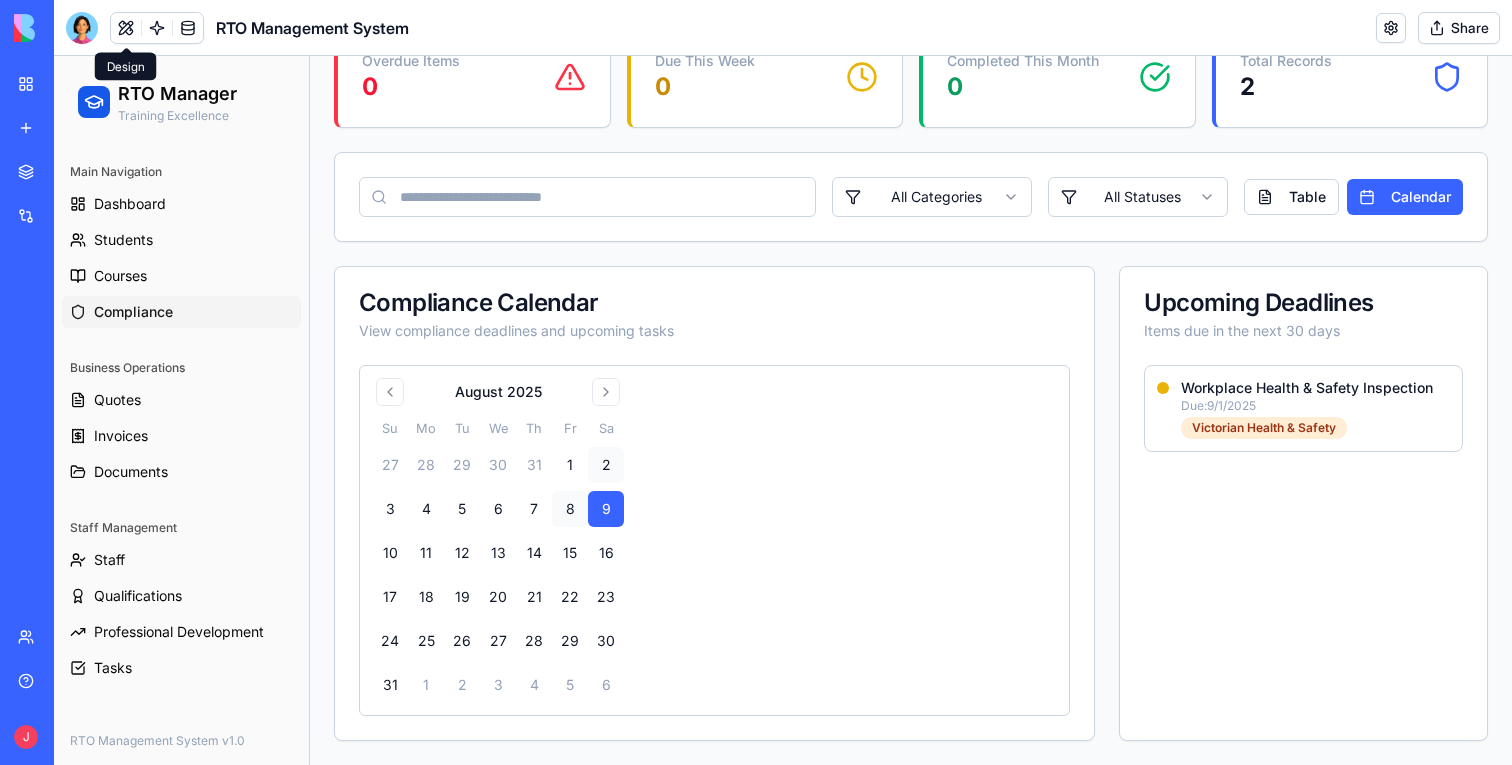 click on "8" at bounding box center (570, 509) 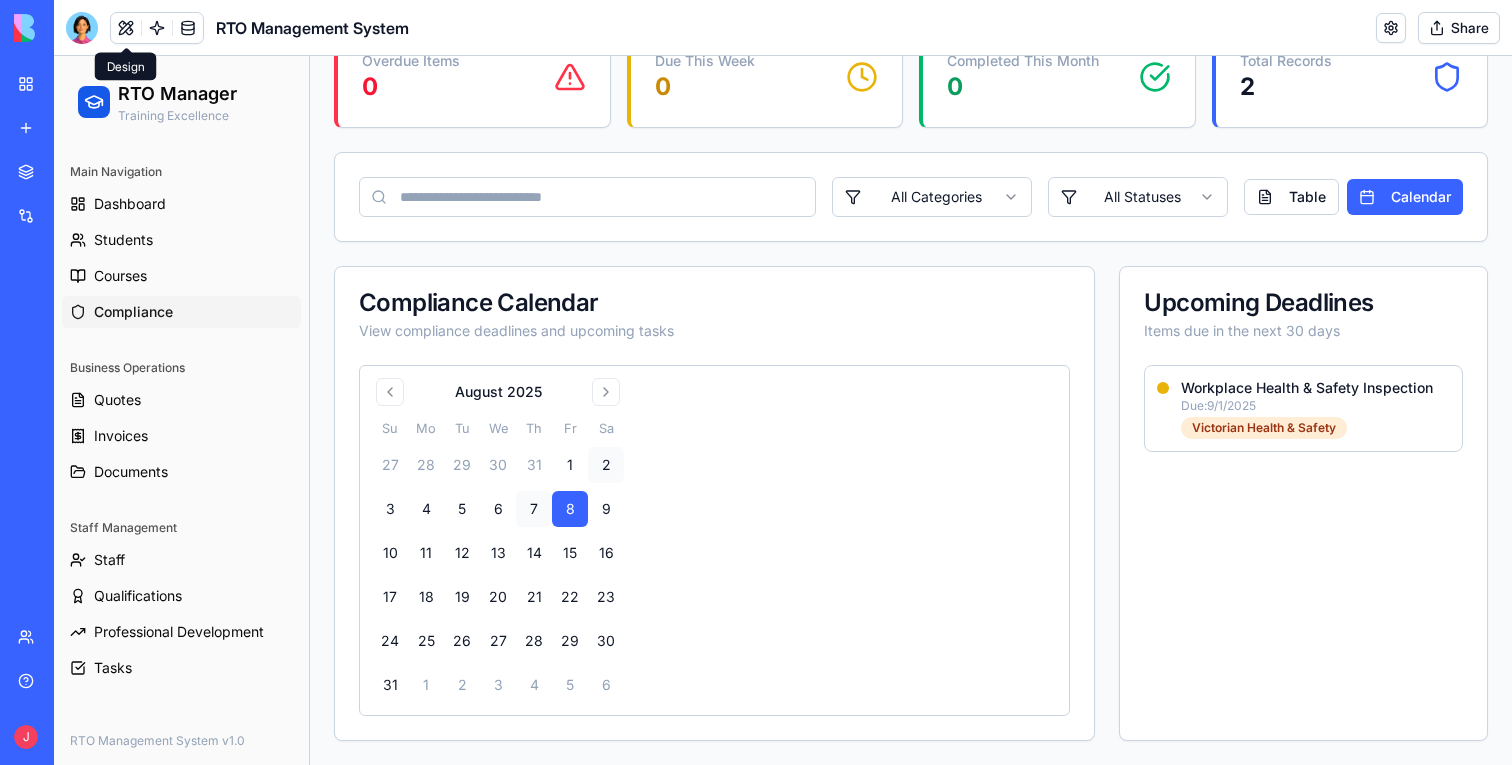 click on "7" at bounding box center [534, 509] 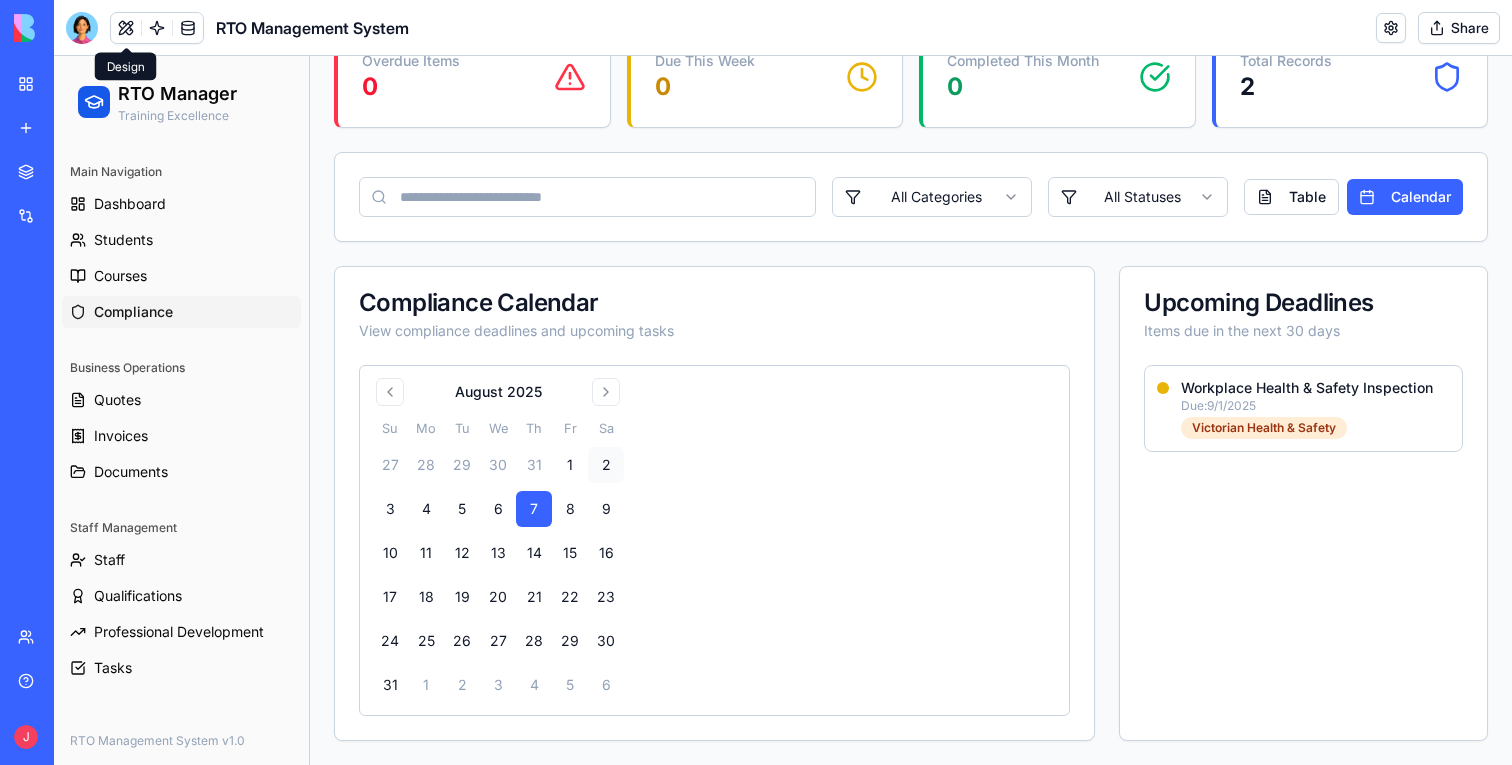 click on "2" at bounding box center [606, 465] 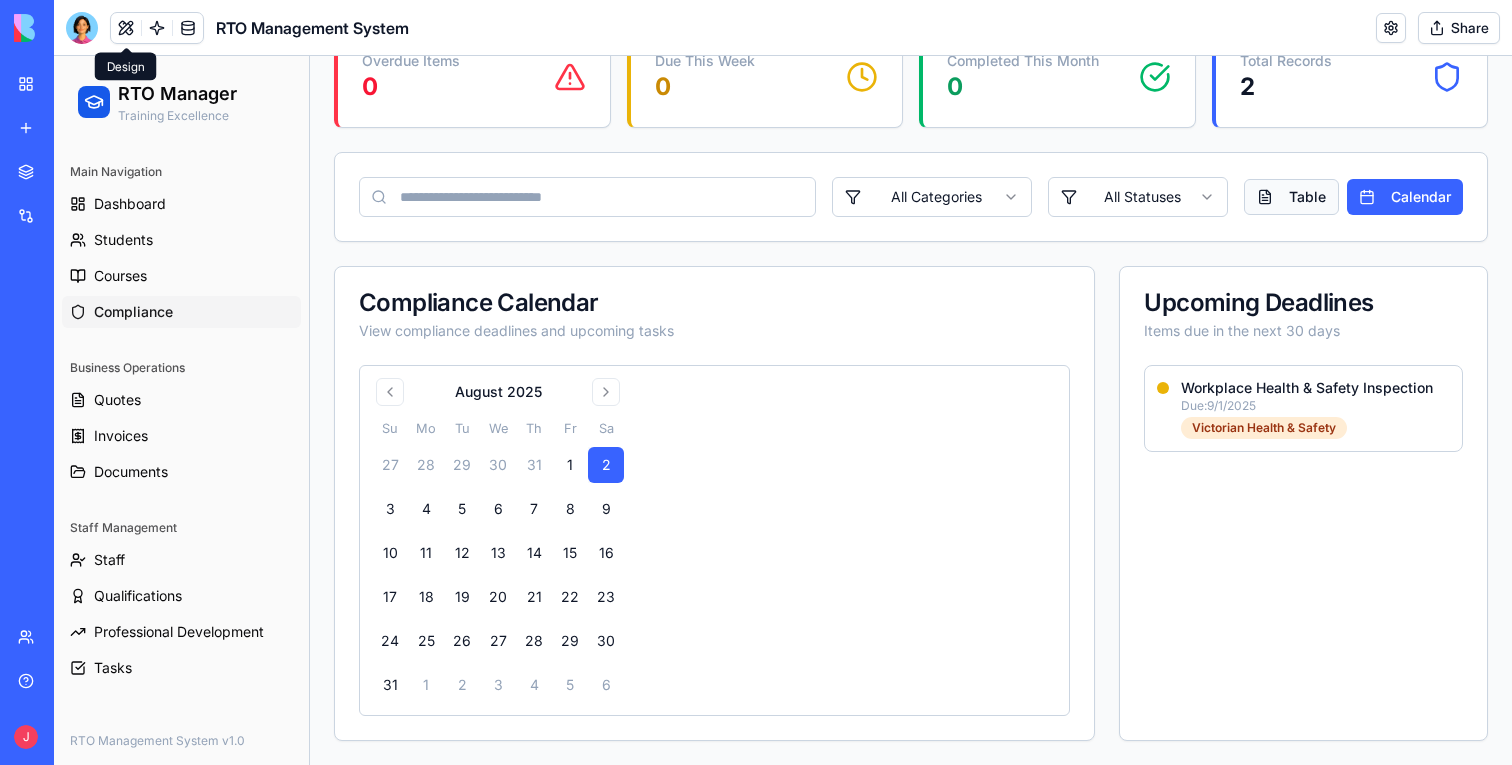 click on "Table" at bounding box center [1291, 197] 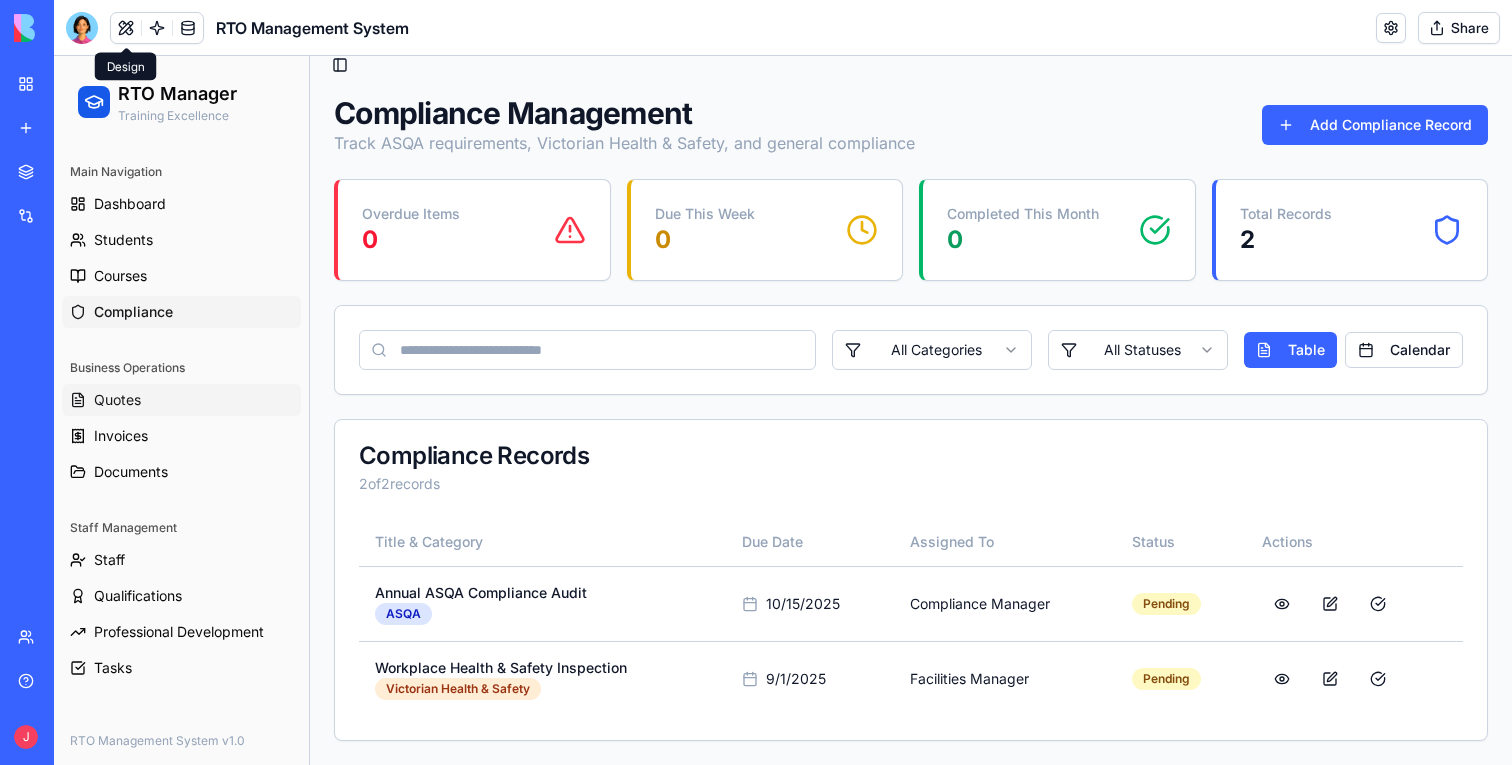 click on "Quotes" at bounding box center [117, 400] 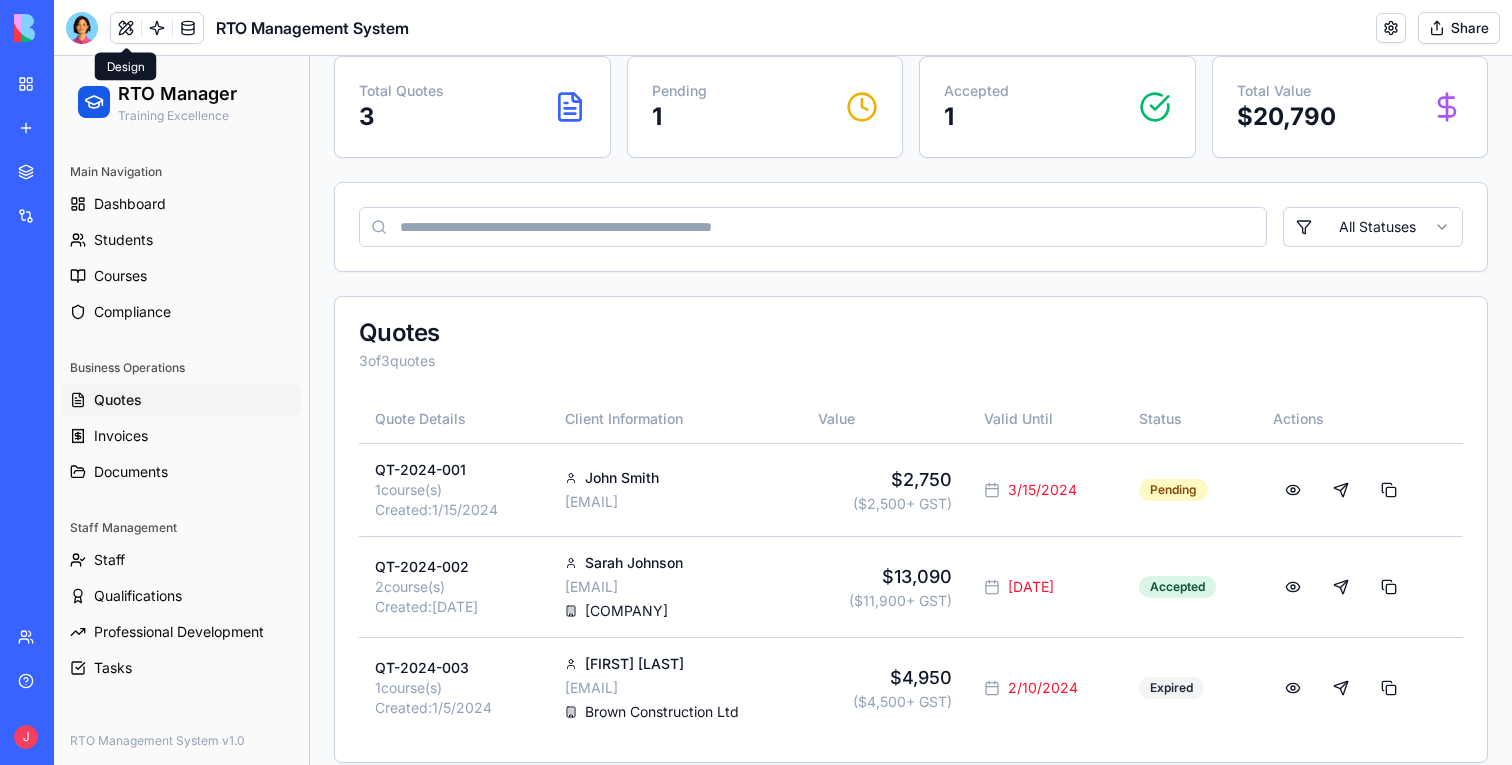 scroll, scrollTop: 166, scrollLeft: 0, axis: vertical 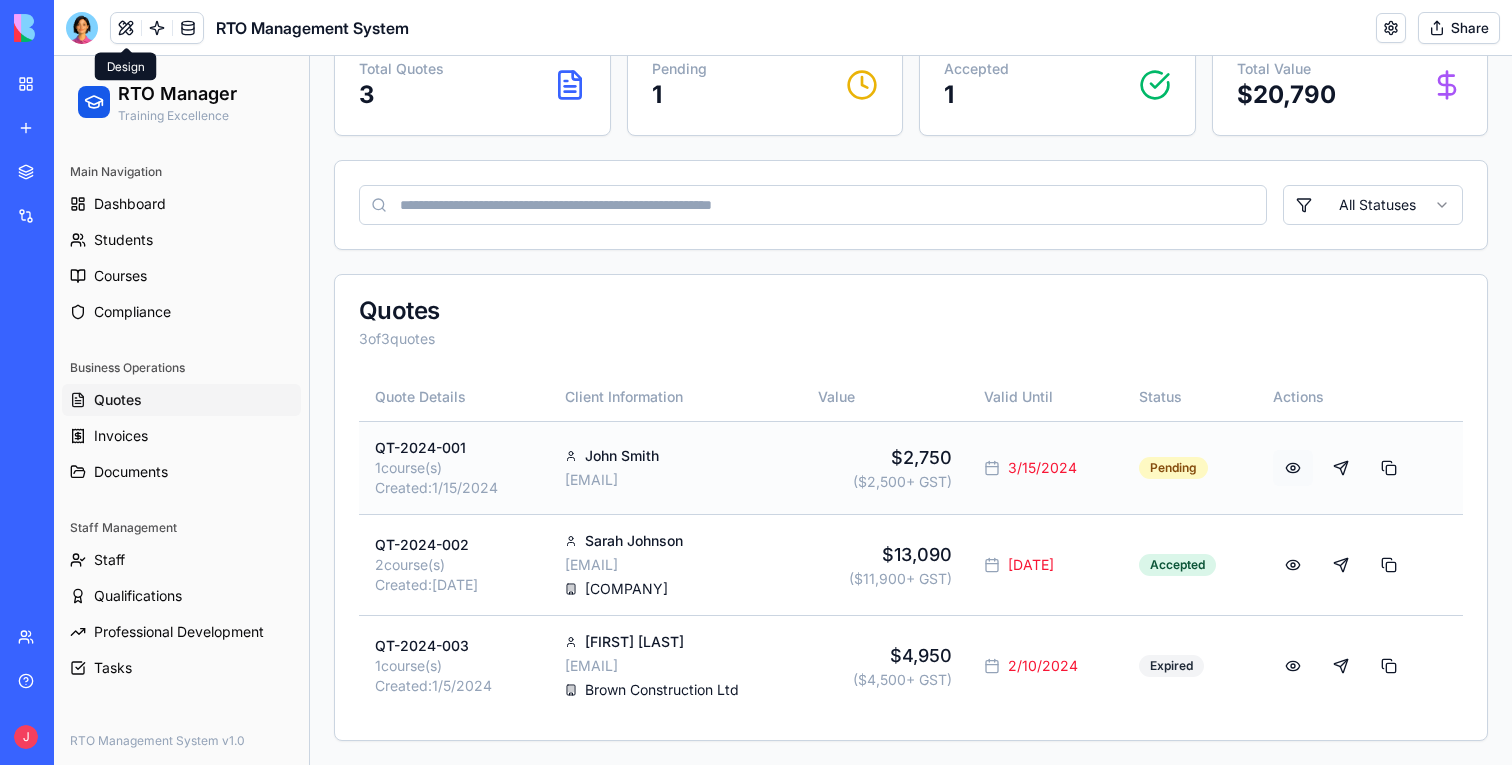 click at bounding box center [1293, 468] 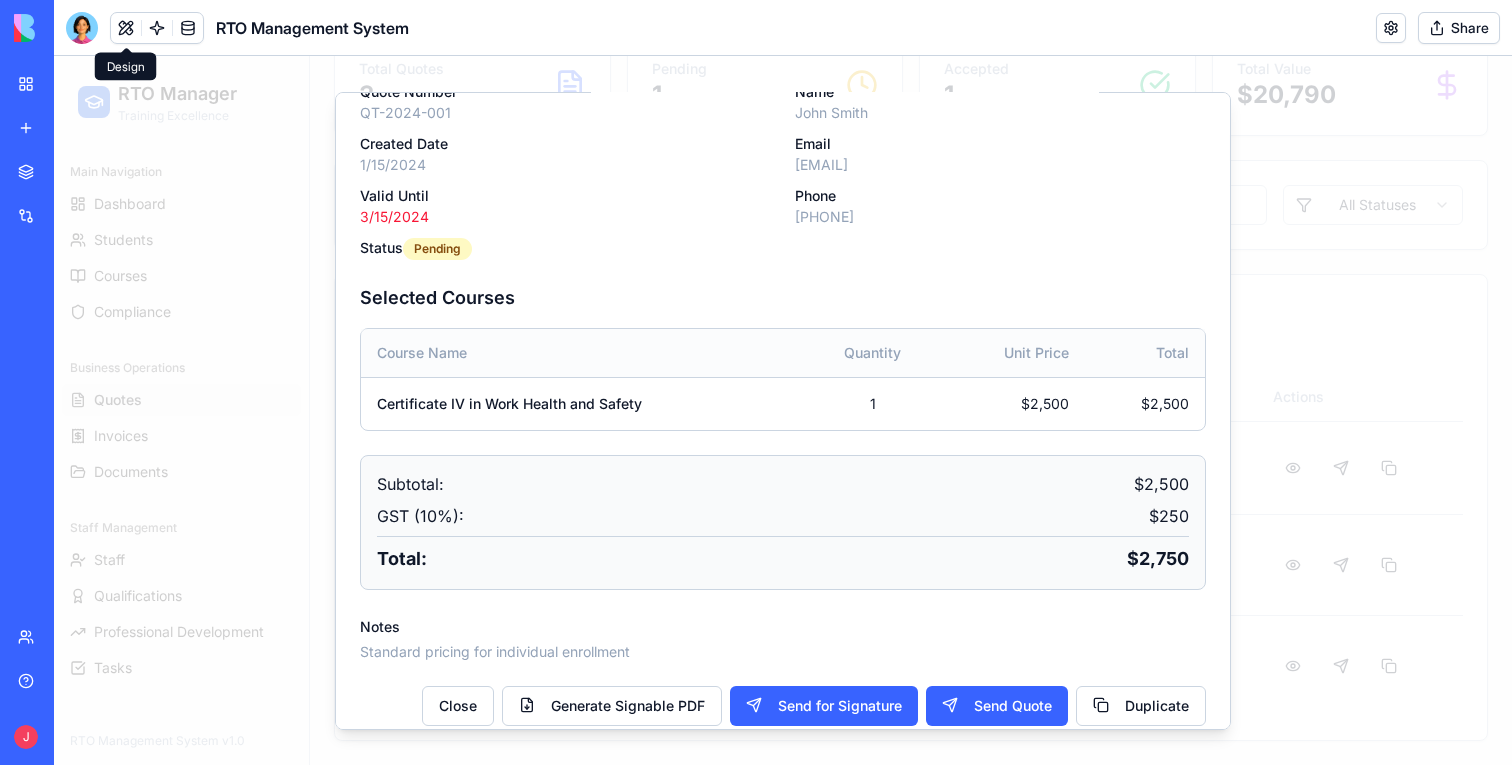 scroll, scrollTop: 162, scrollLeft: 0, axis: vertical 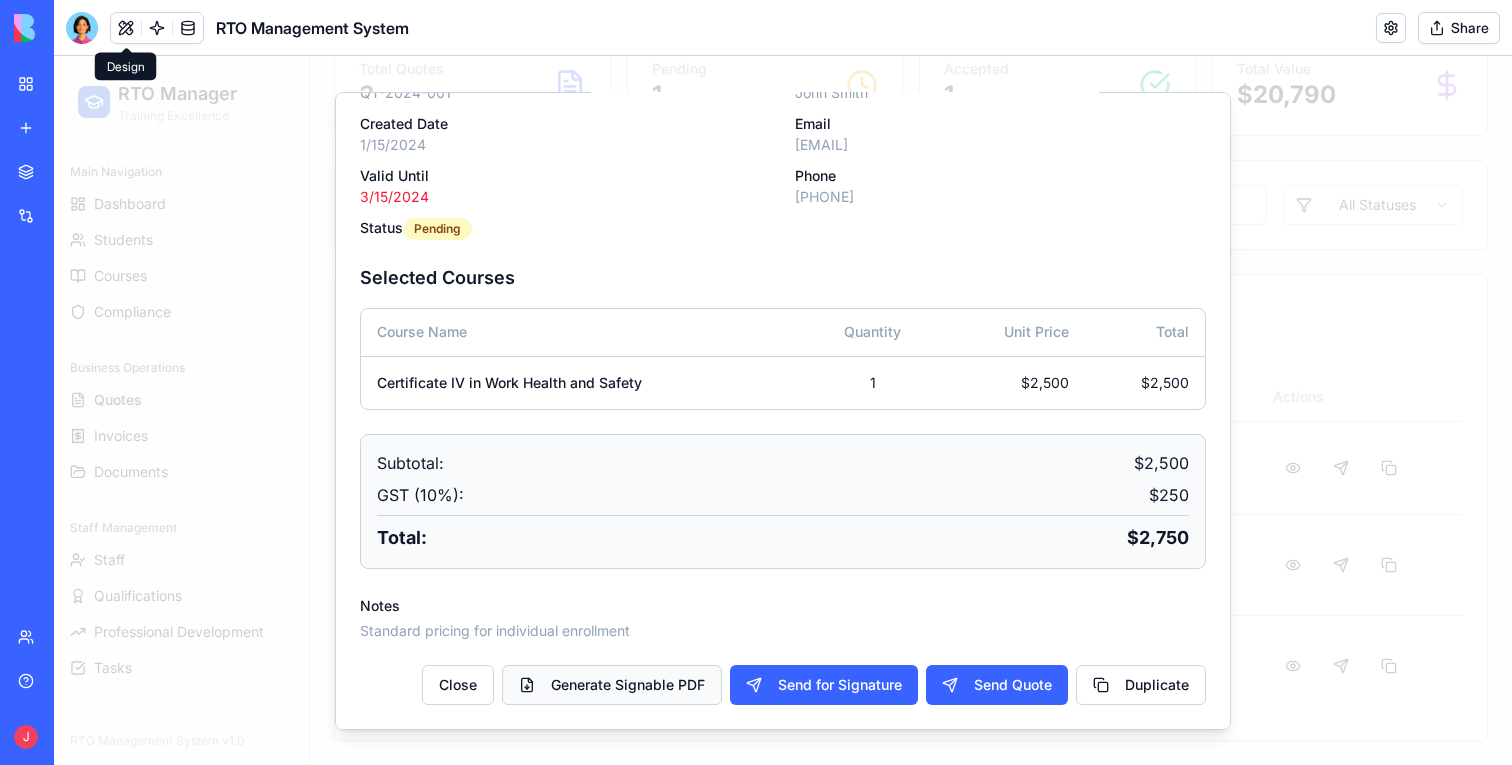 click on "Generate Signable PDF" at bounding box center [612, 685] 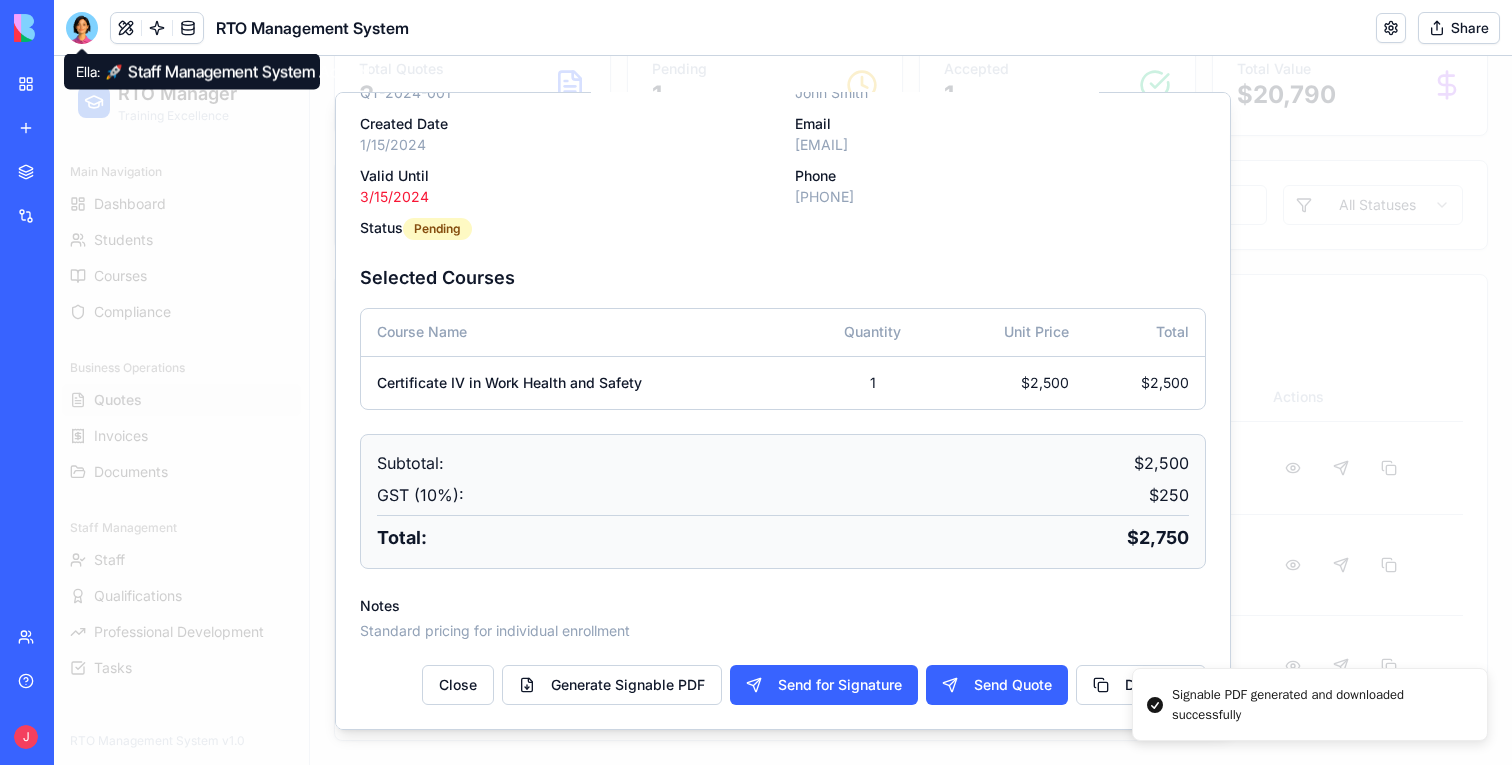click at bounding box center [126, 28] 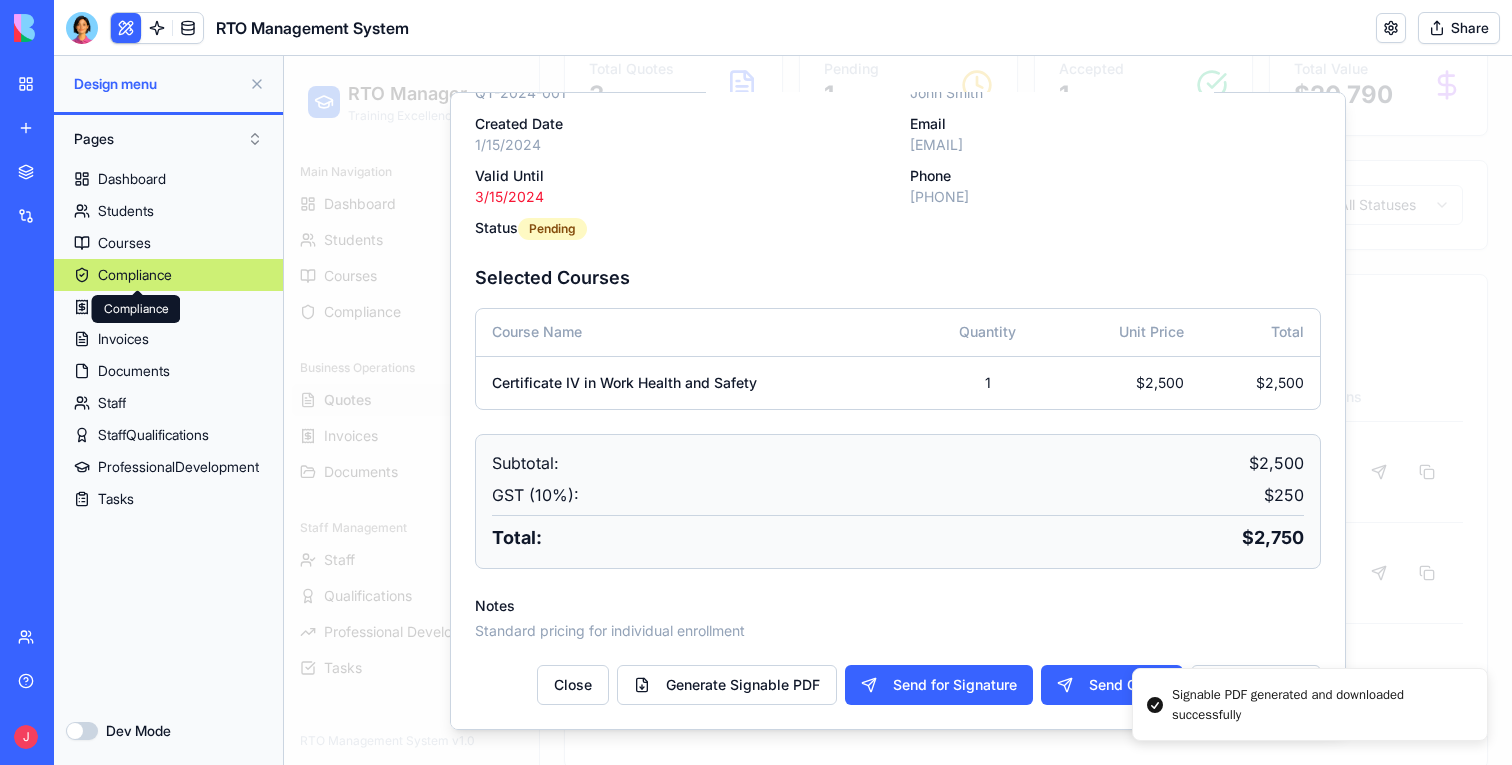 click on "Compliance" at bounding box center [135, 275] 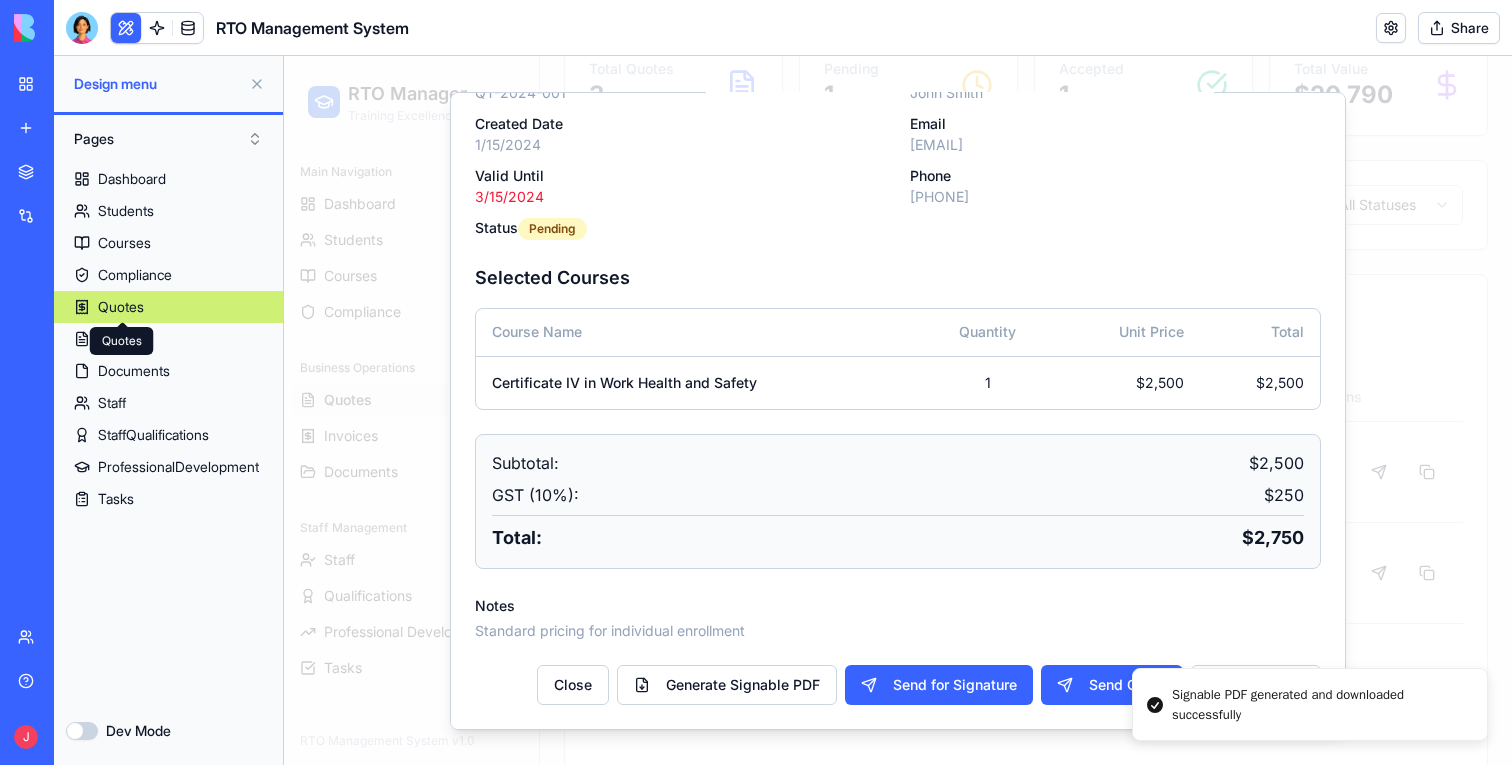 click on "Quotes" at bounding box center (121, 307) 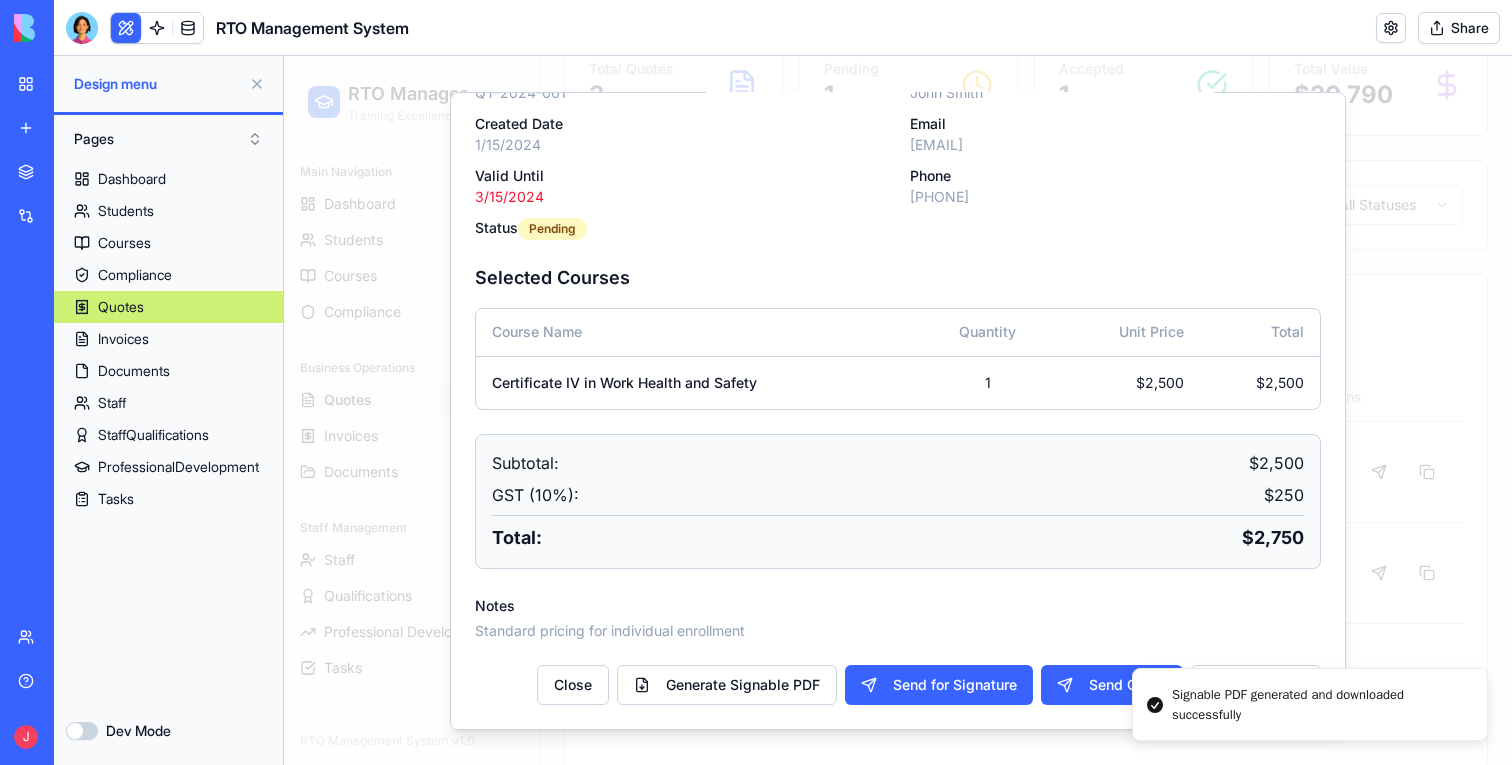 click on "Invoices" at bounding box center (123, 339) 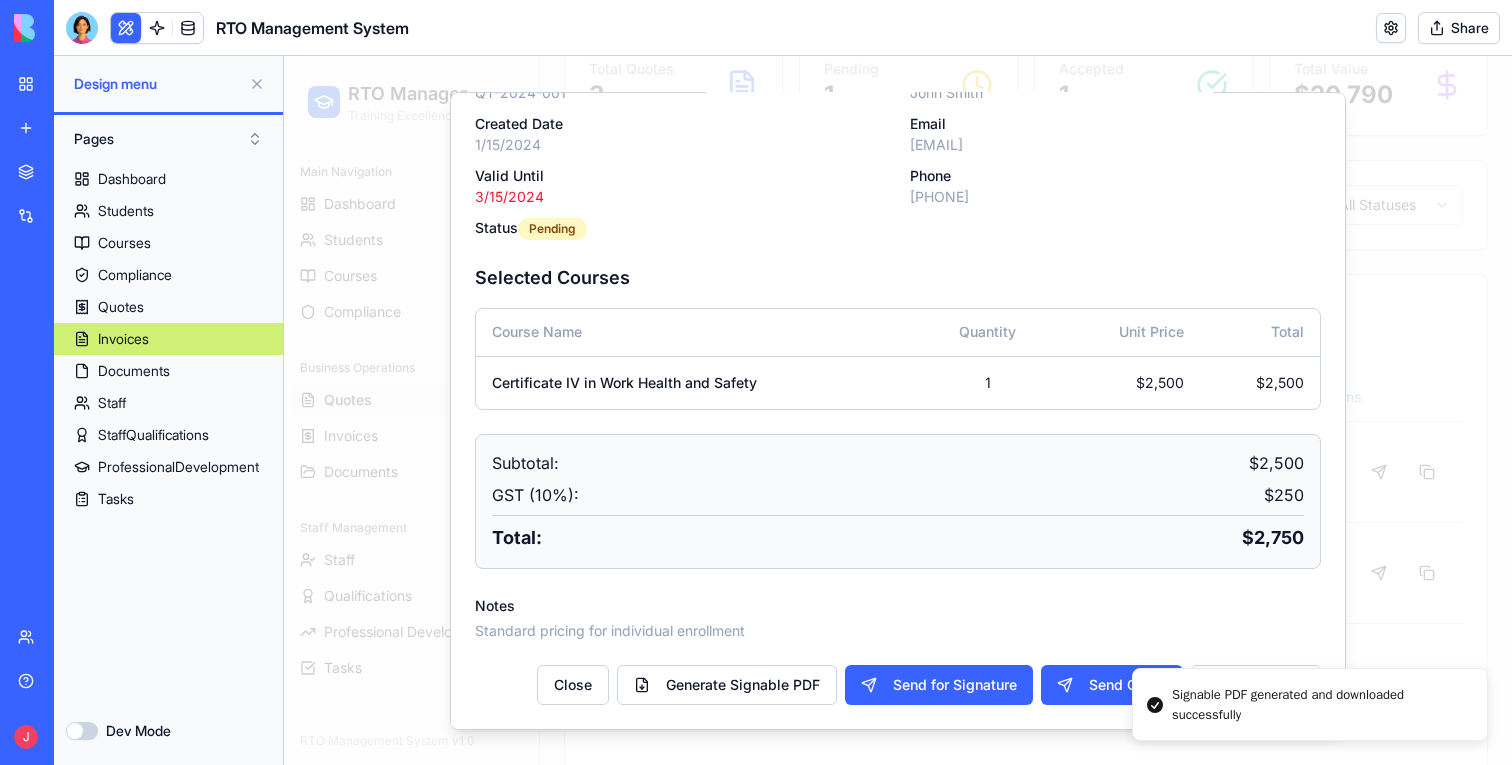 click on "Quotes" at bounding box center (168, 307) 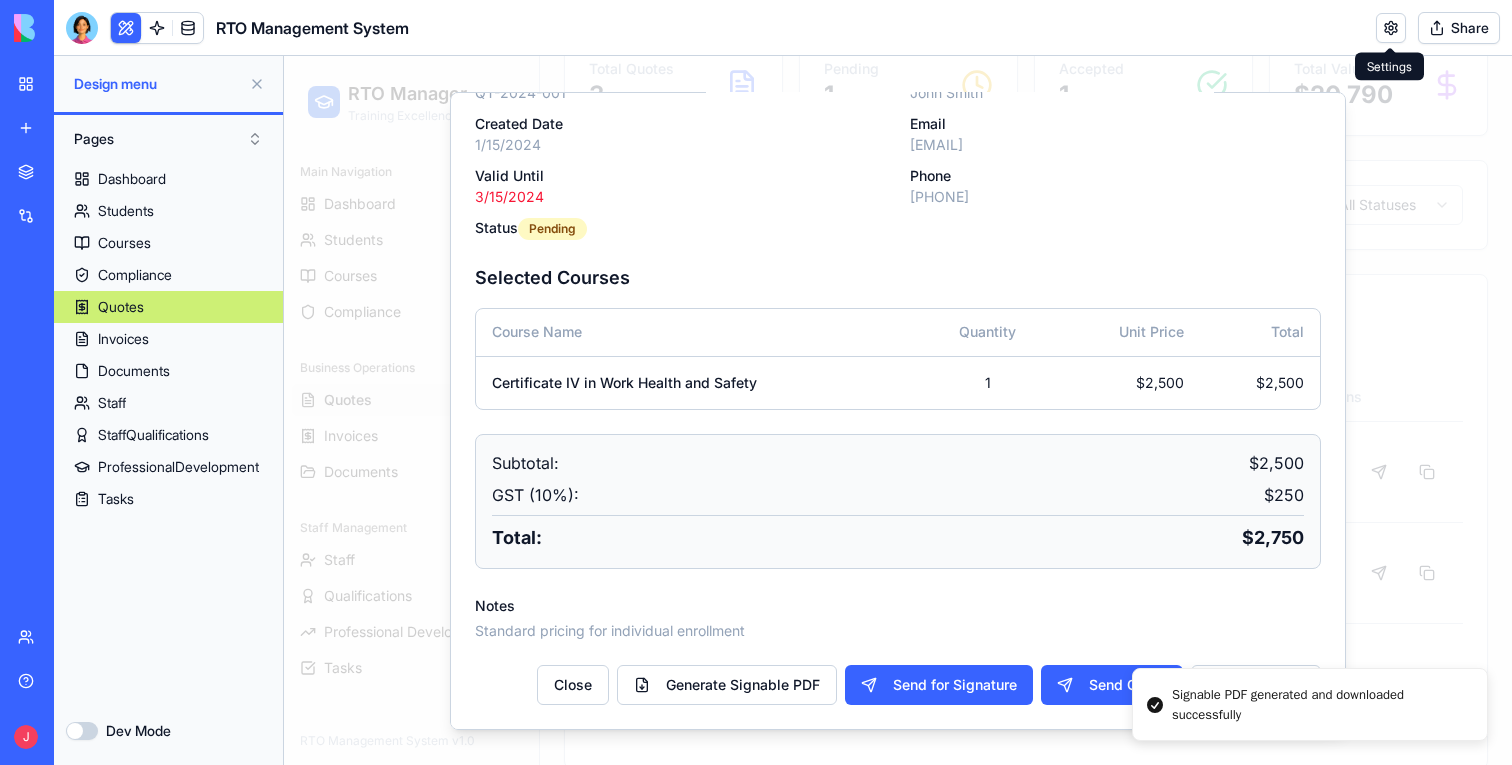 click at bounding box center (1391, 28) 